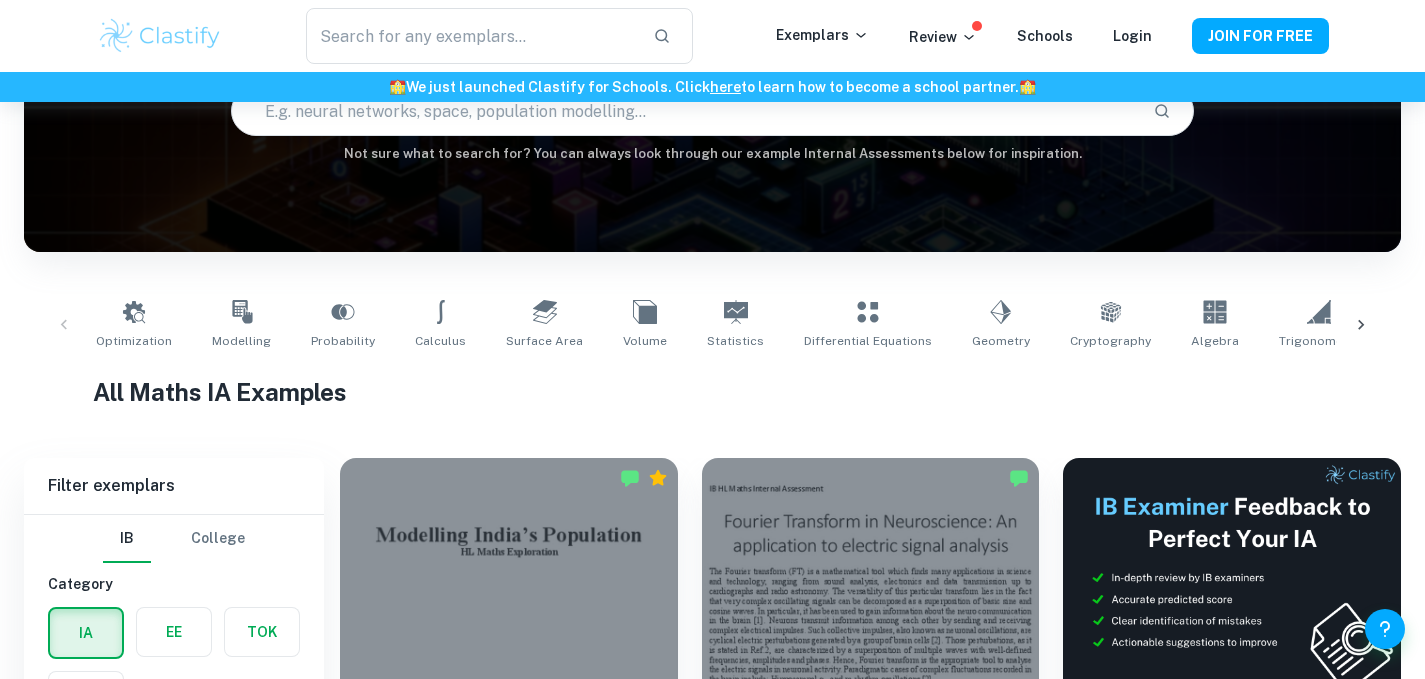 scroll, scrollTop: 343, scrollLeft: 0, axis: vertical 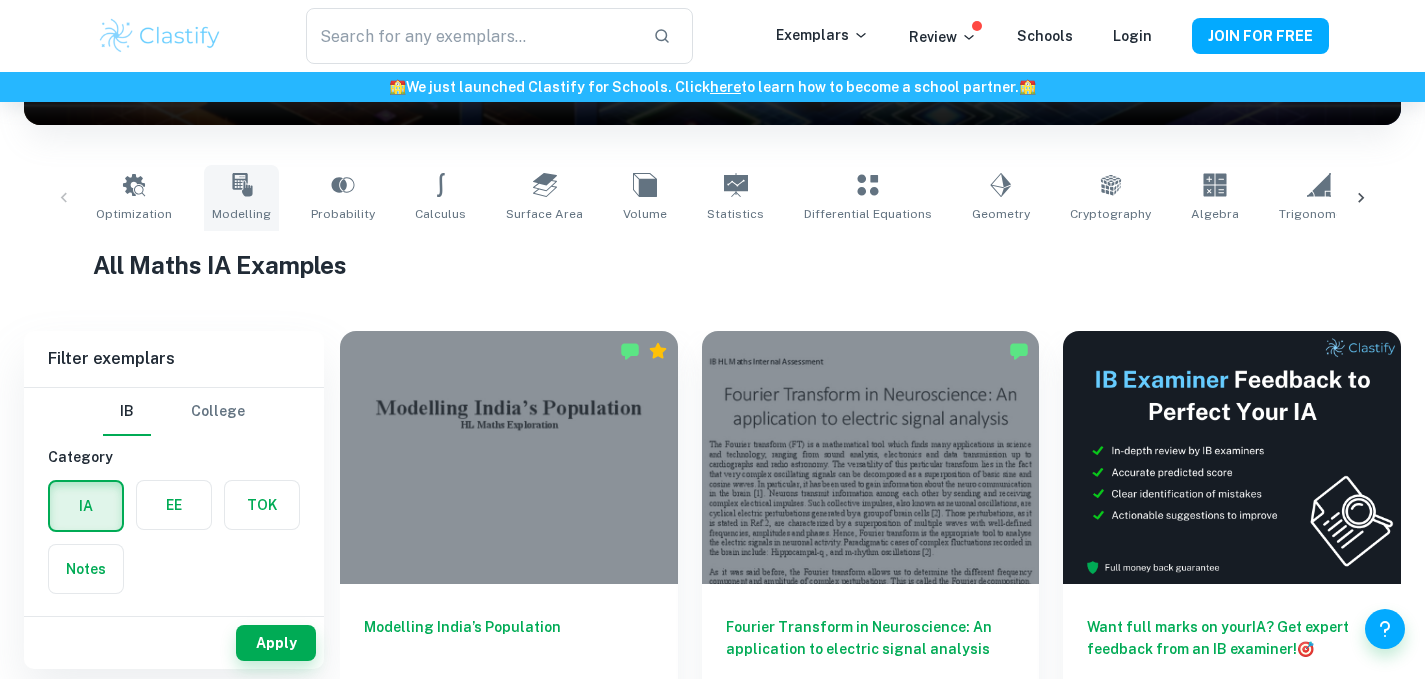 click 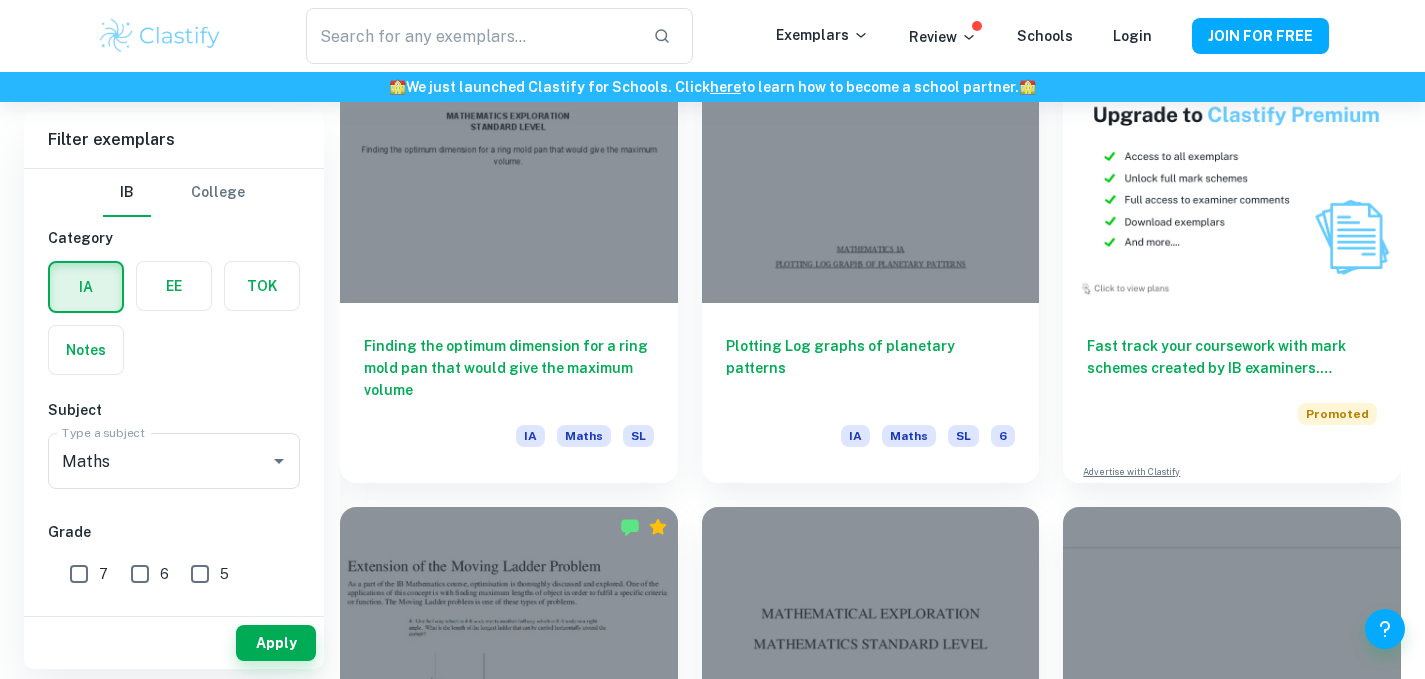 scroll, scrollTop: 6112, scrollLeft: 0, axis: vertical 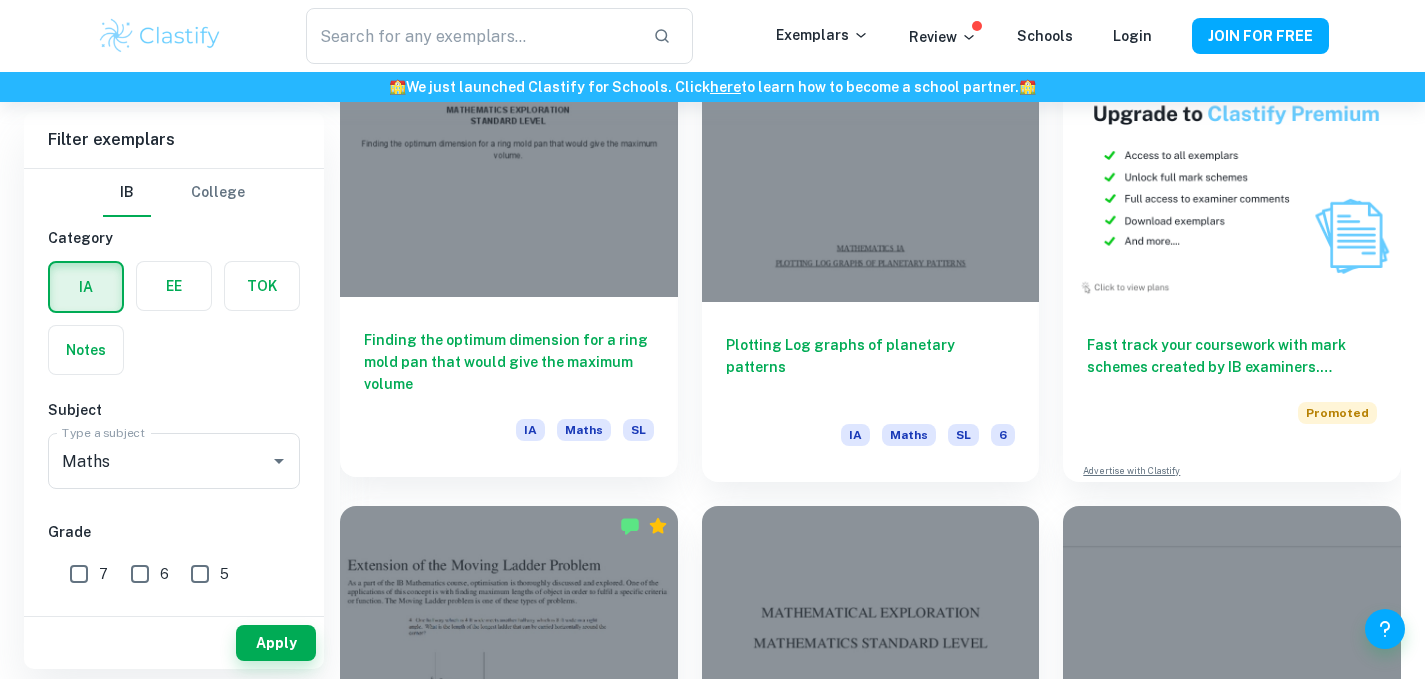 click on "Finding the optimum dimension for a ring mold pan that would give the maximum volume" at bounding box center [509, 362] 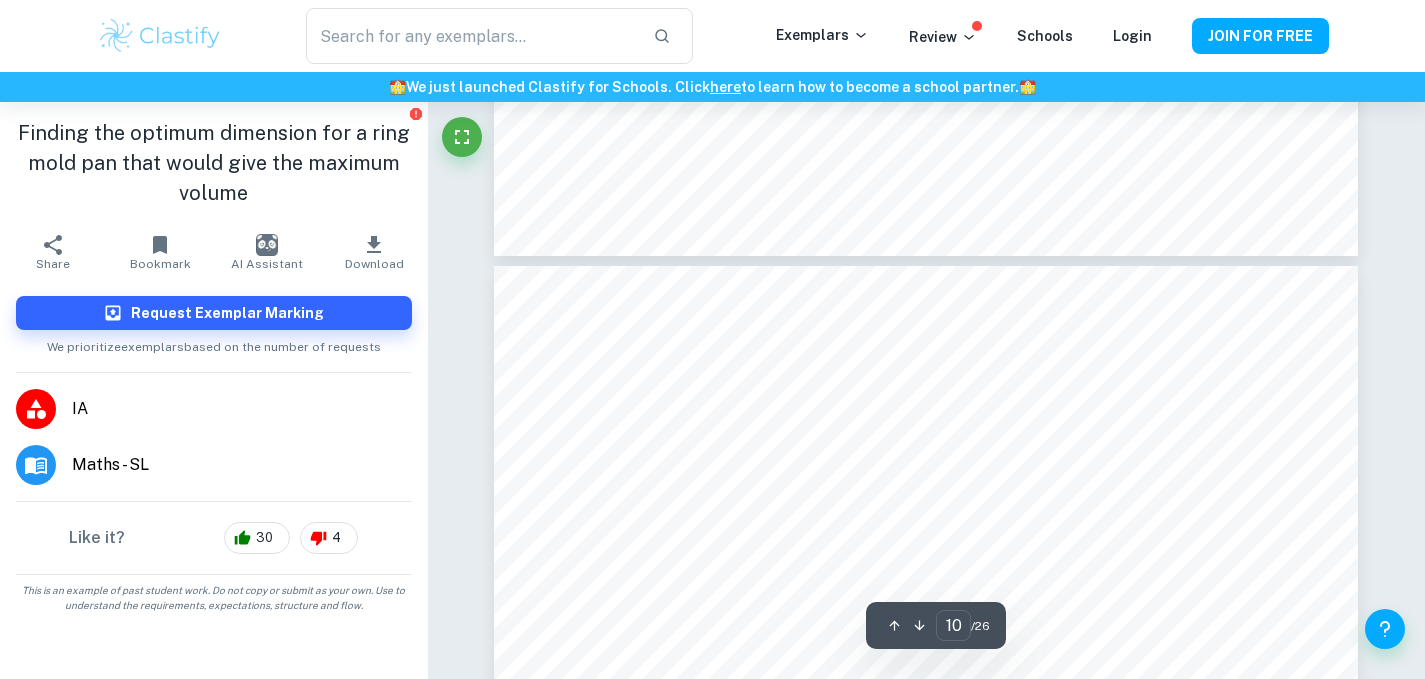 scroll, scrollTop: 10433, scrollLeft: 0, axis: vertical 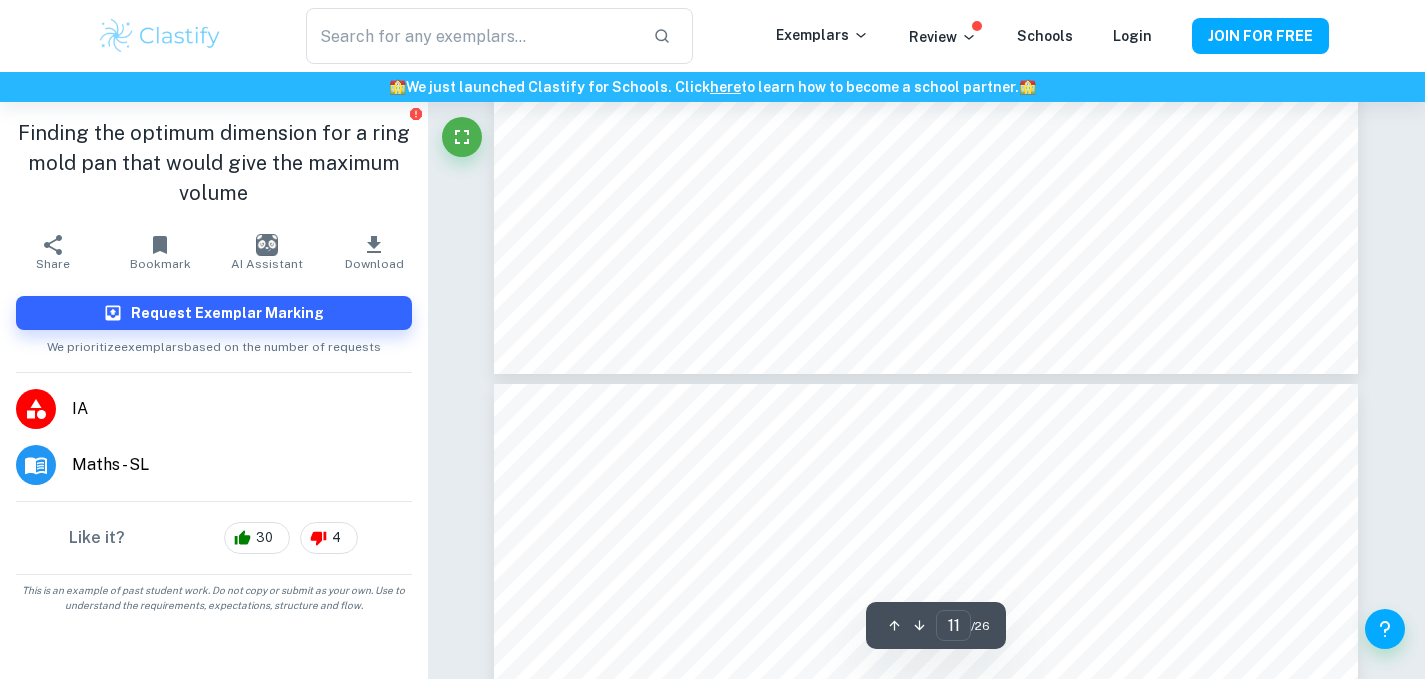 type on "12" 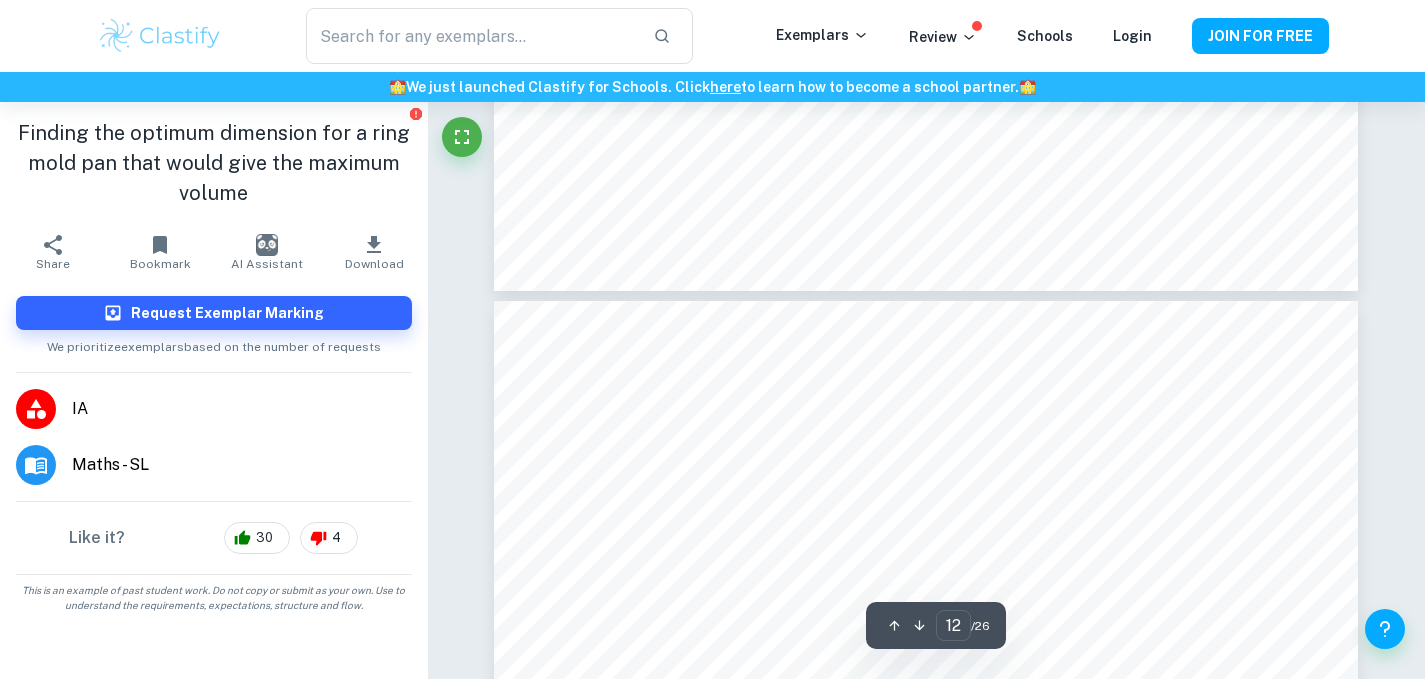scroll, scrollTop: 12649, scrollLeft: 0, axis: vertical 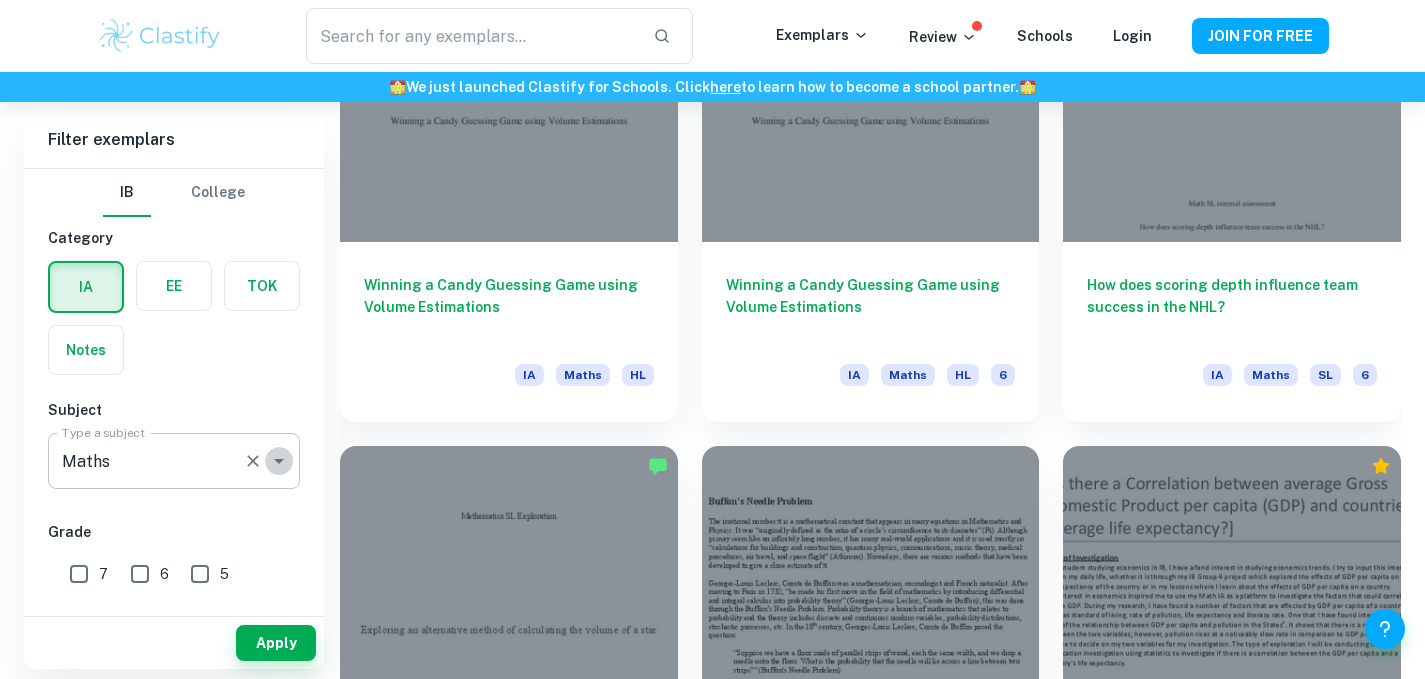 click 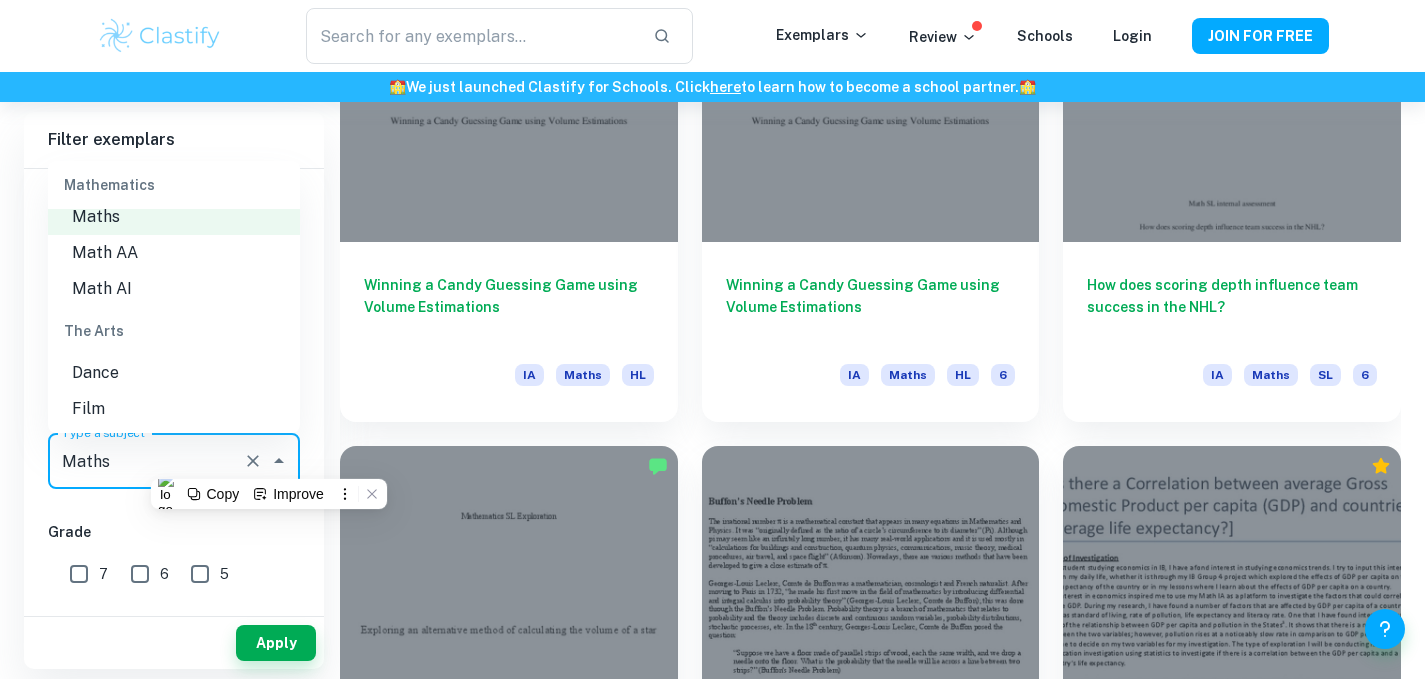 scroll, scrollTop: 2736, scrollLeft: 0, axis: vertical 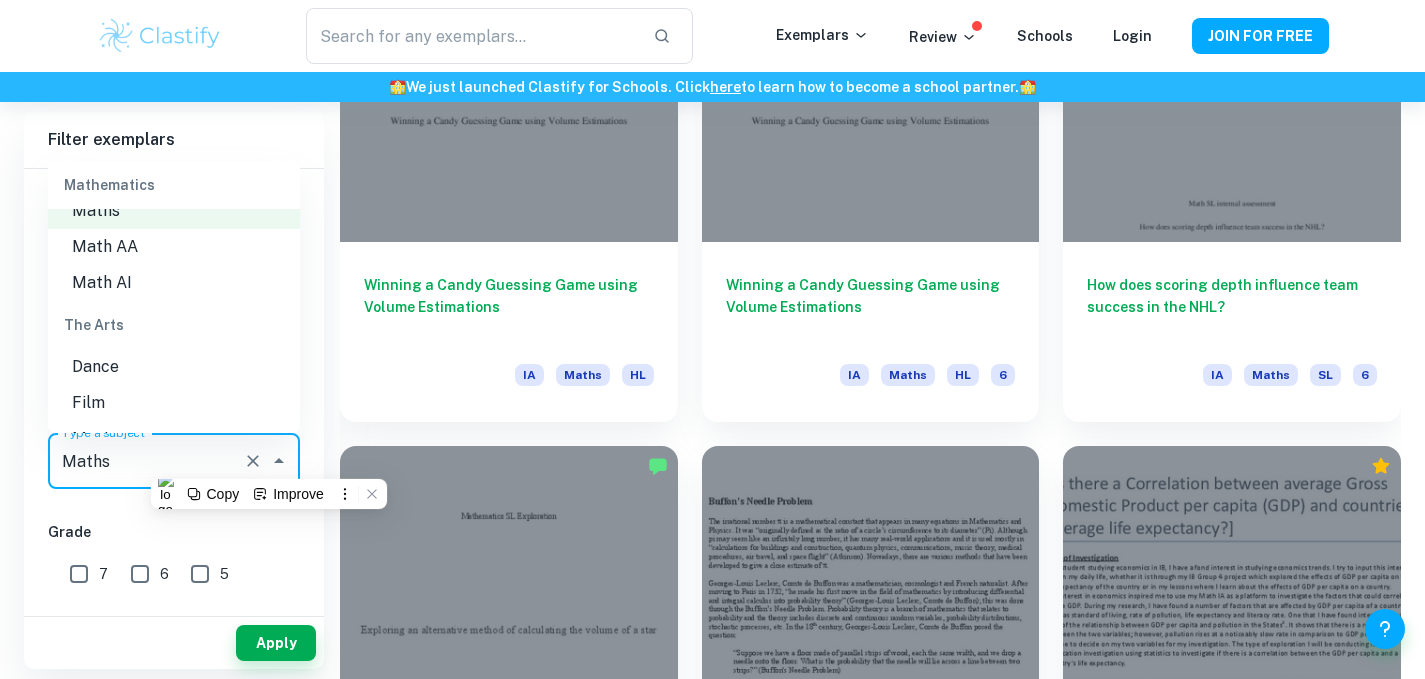 click on "Math AA" at bounding box center (174, 247) 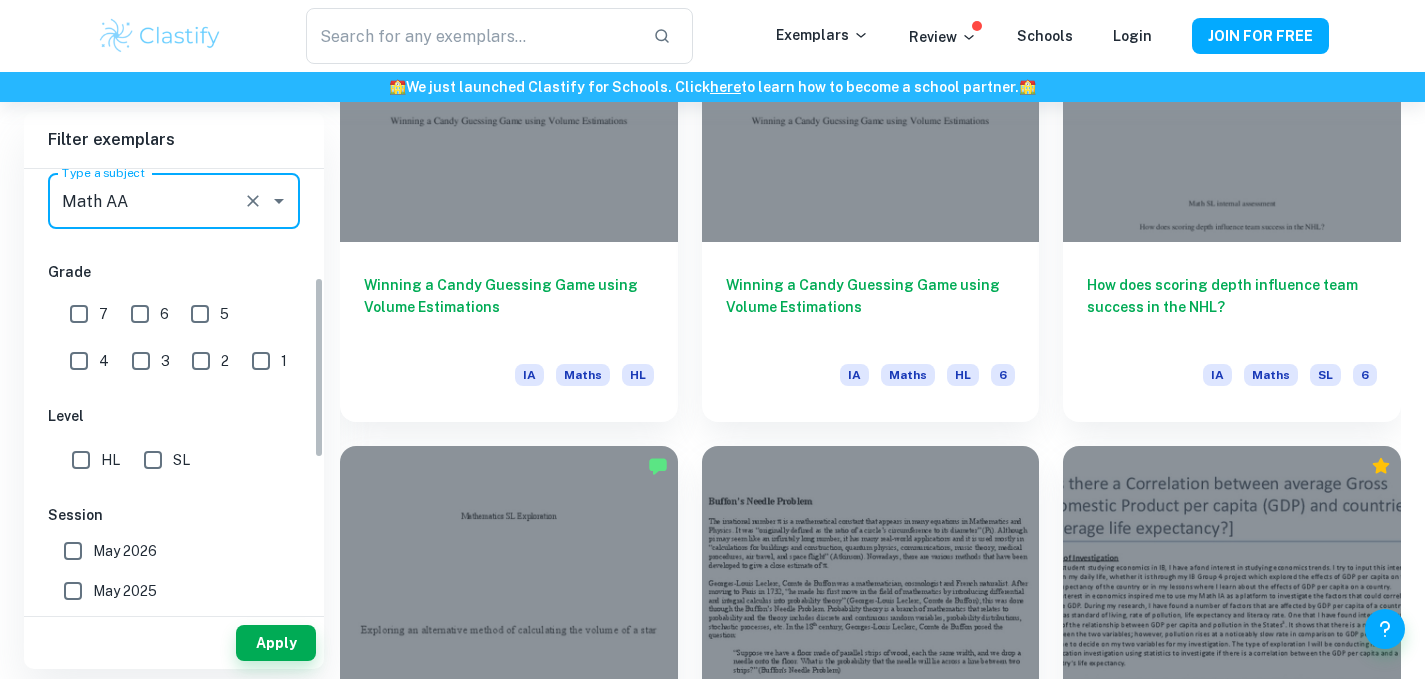 scroll, scrollTop: 261, scrollLeft: 0, axis: vertical 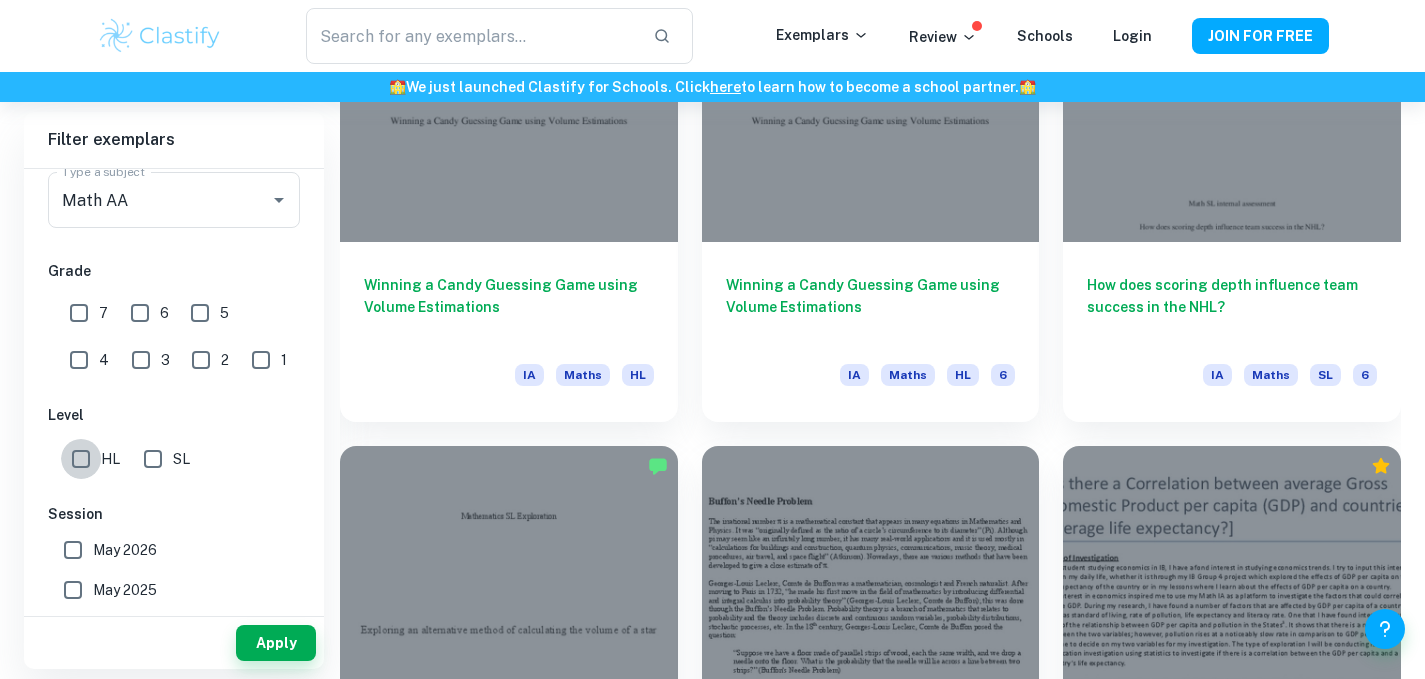 click on "HL" at bounding box center (81, 459) 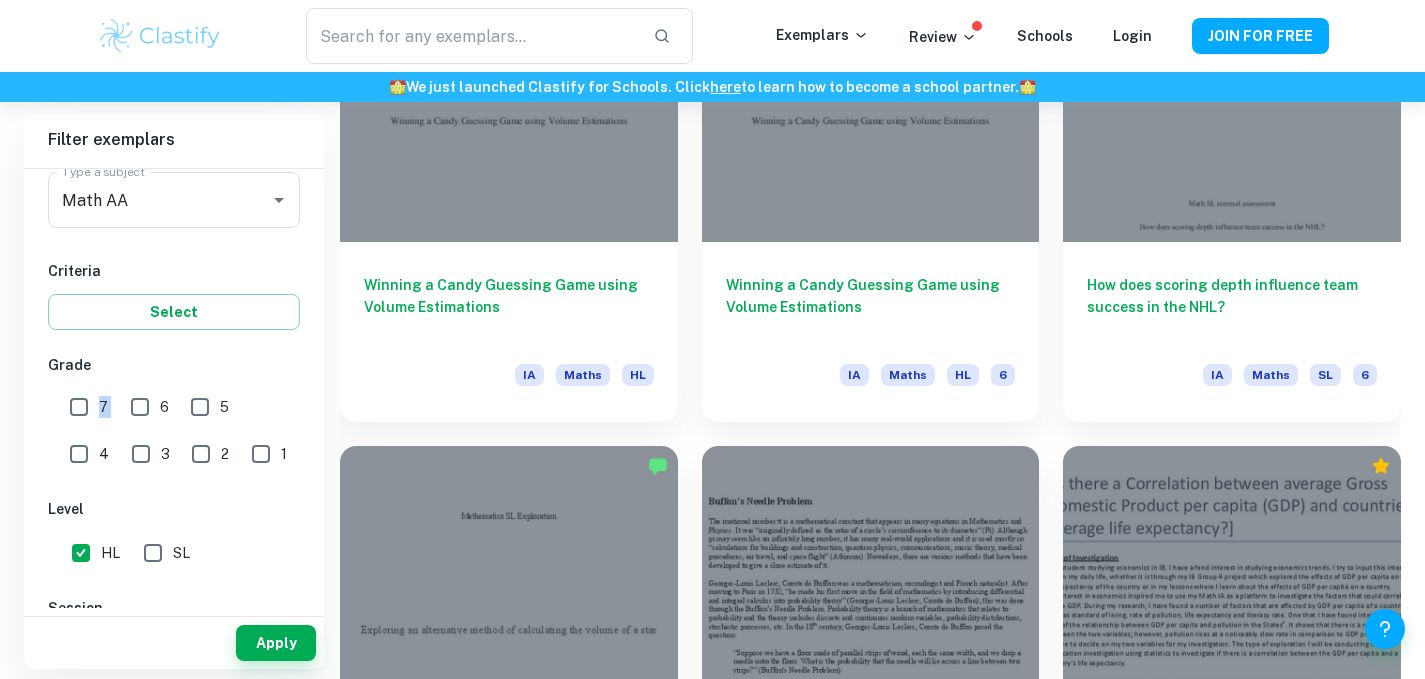 drag, startPoint x: 102, startPoint y: 413, endPoint x: 155, endPoint y: 407, distance: 53.338543 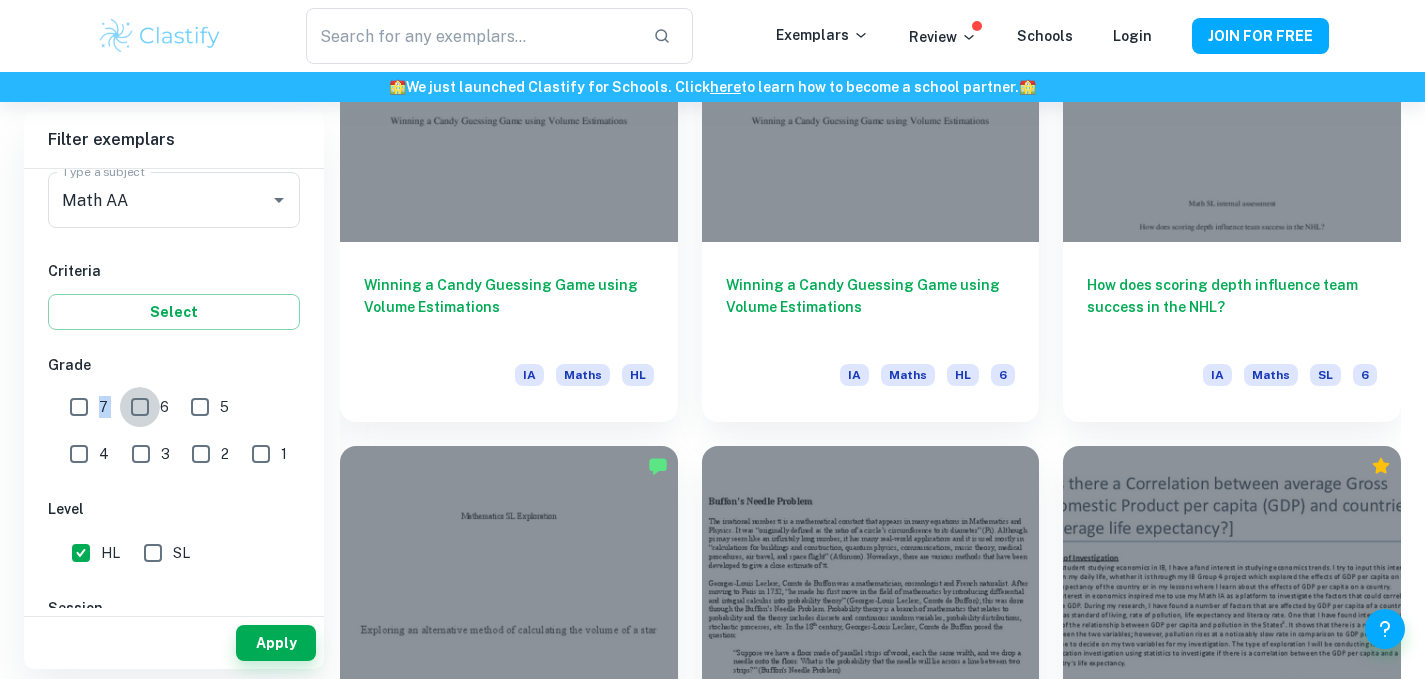 click on "6" at bounding box center [140, 407] 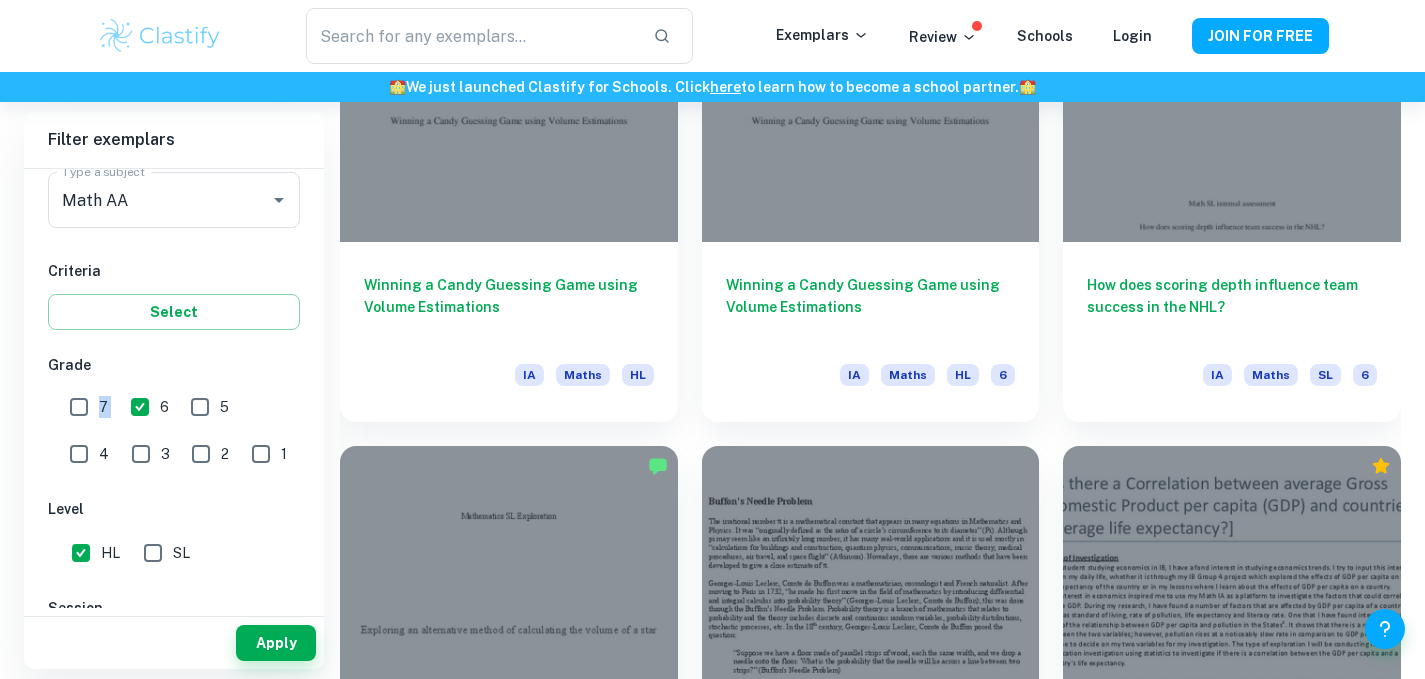 click on "7" at bounding box center [79, 407] 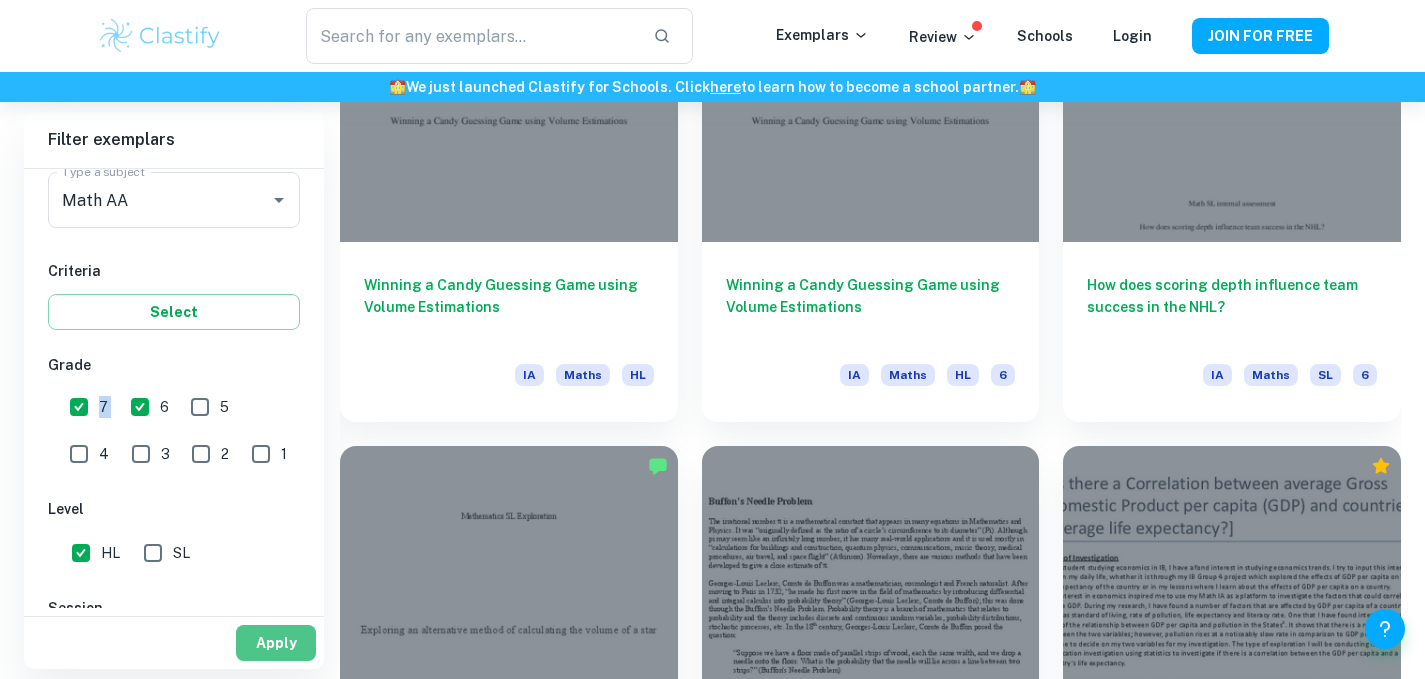 click on "Apply" at bounding box center [276, 643] 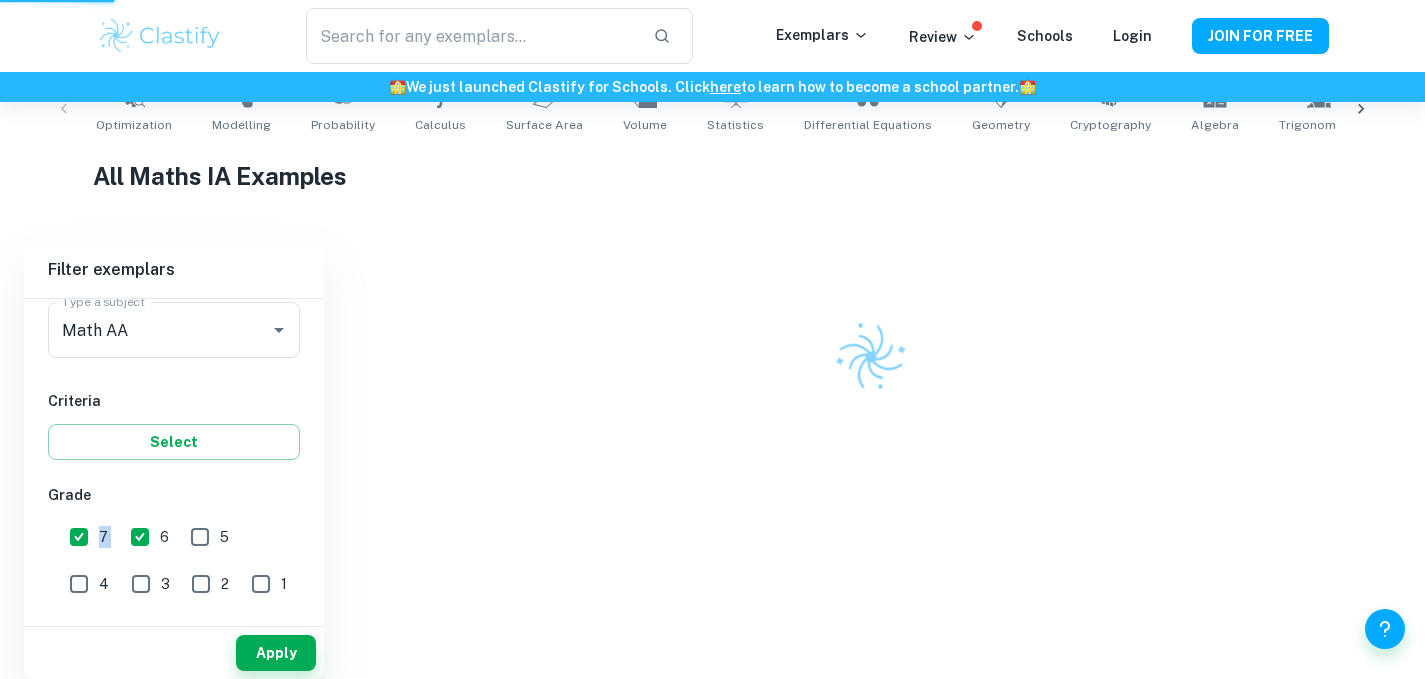 scroll, scrollTop: 432, scrollLeft: 0, axis: vertical 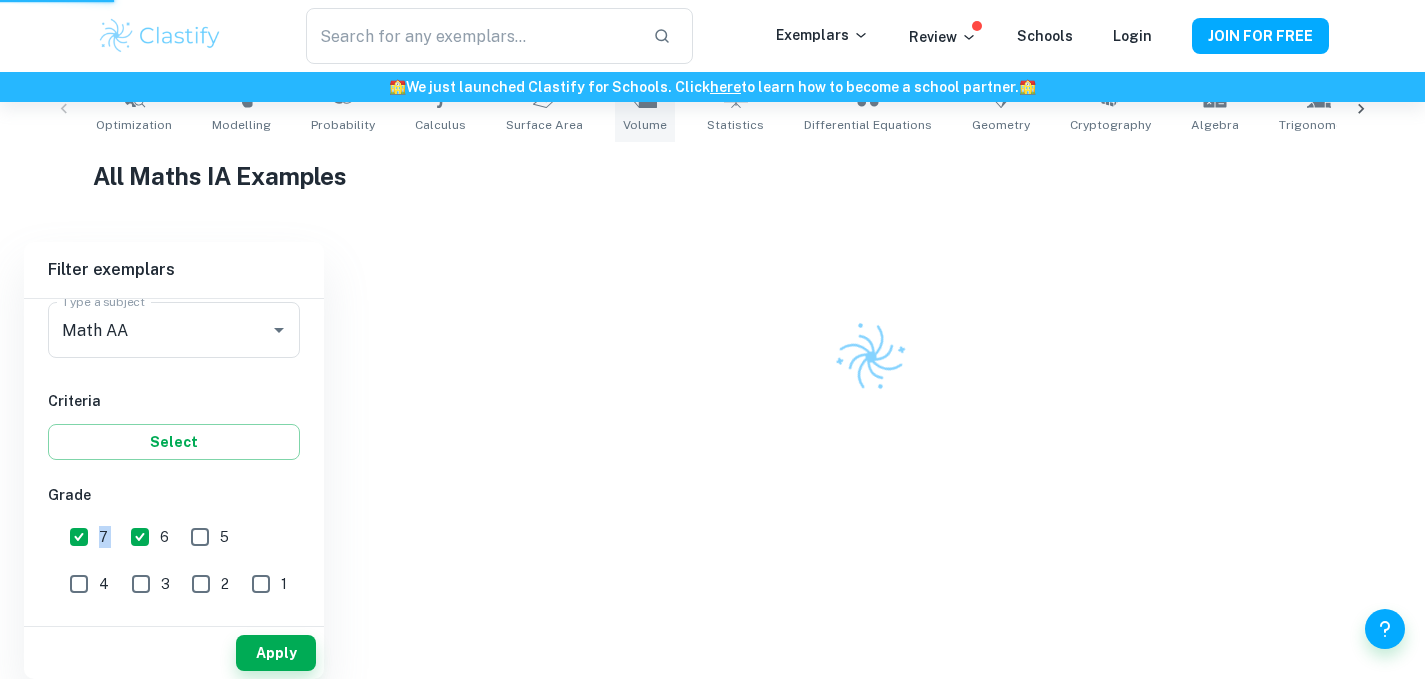 type 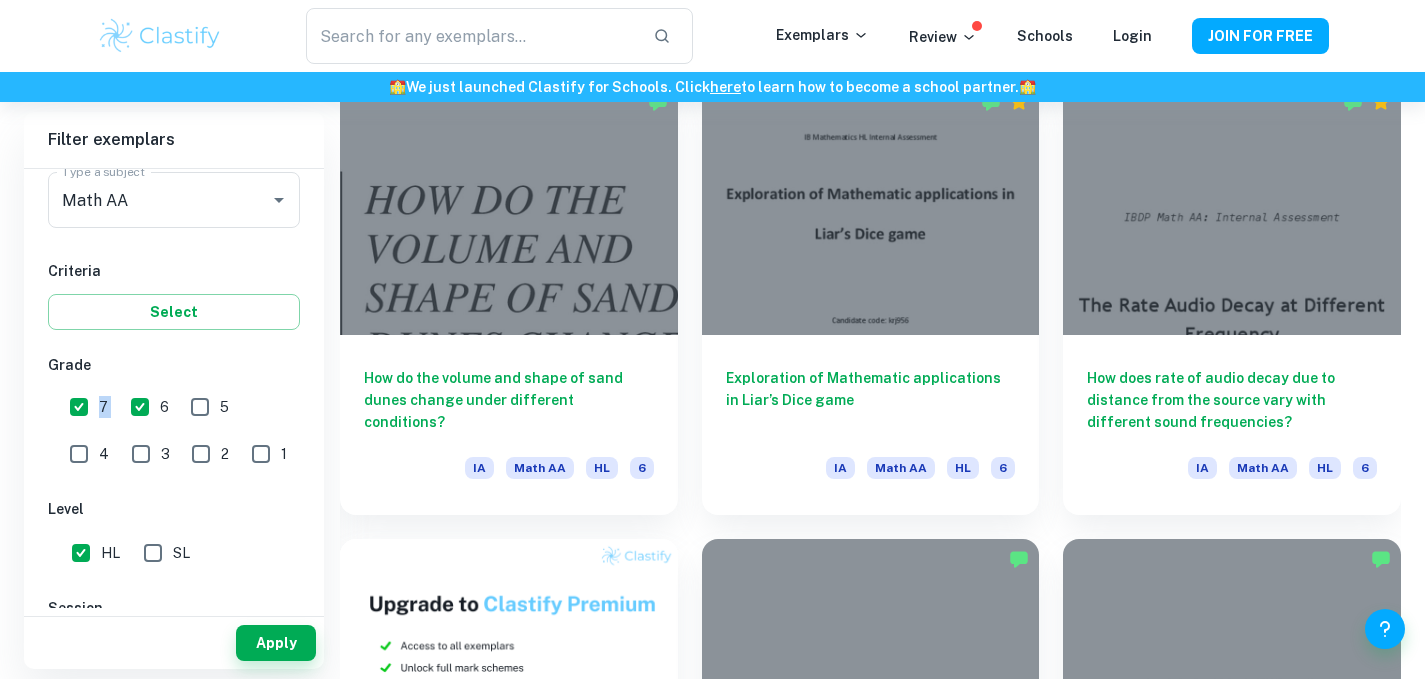 scroll, scrollTop: 1047, scrollLeft: 0, axis: vertical 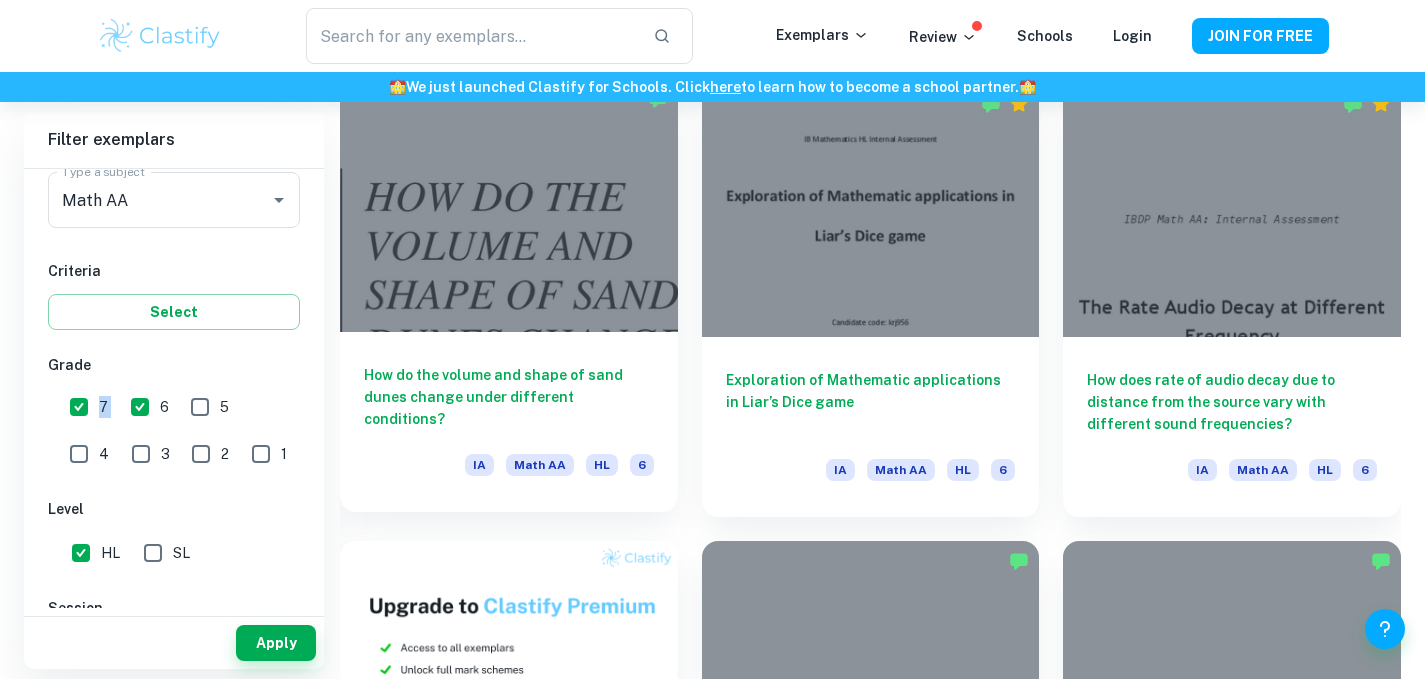 click on "How do the volume and shape of sand dunes change under different conditions?" at bounding box center [509, 397] 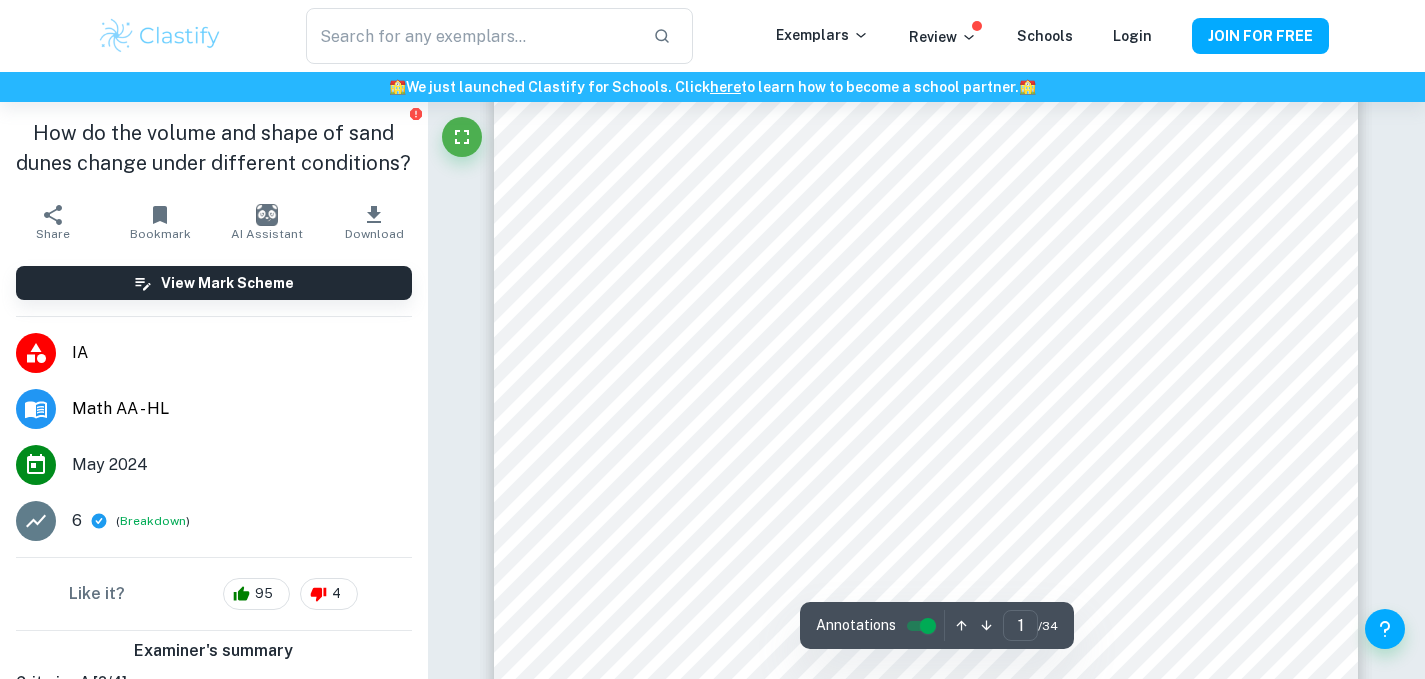 scroll, scrollTop: 314, scrollLeft: 0, axis: vertical 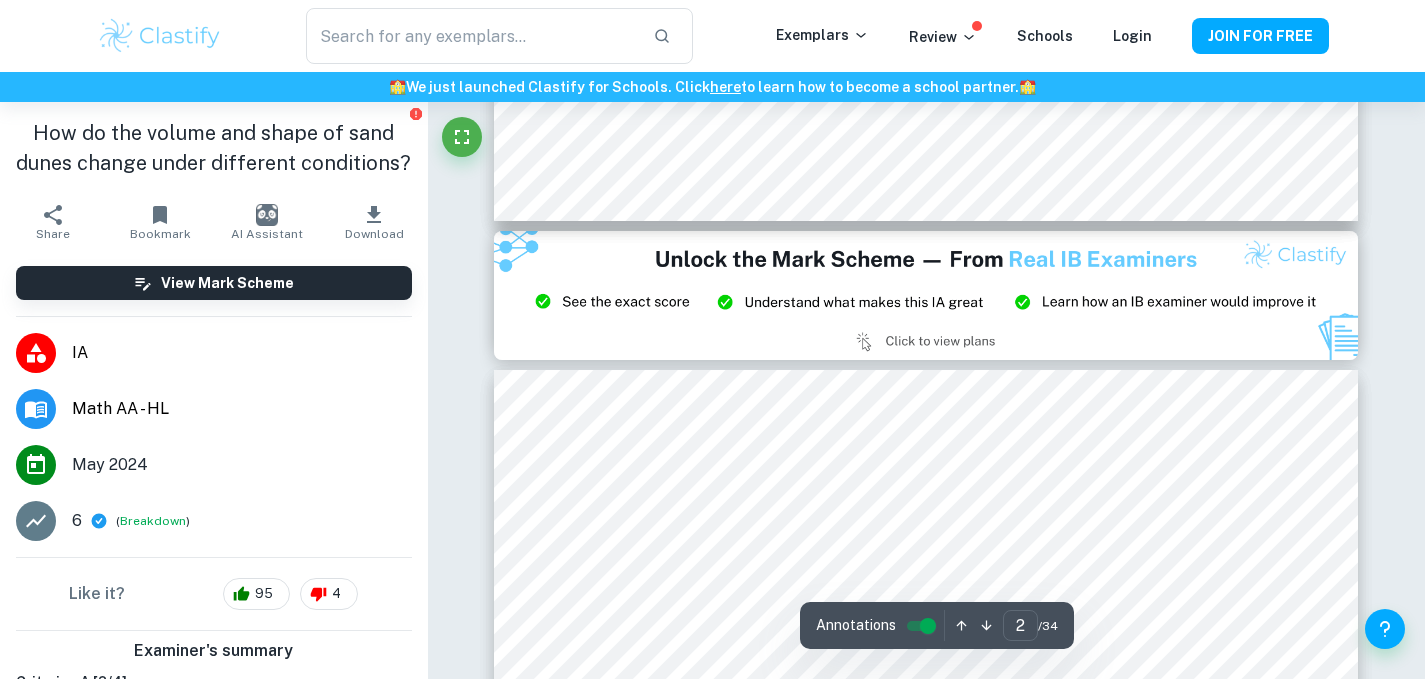 type on "3" 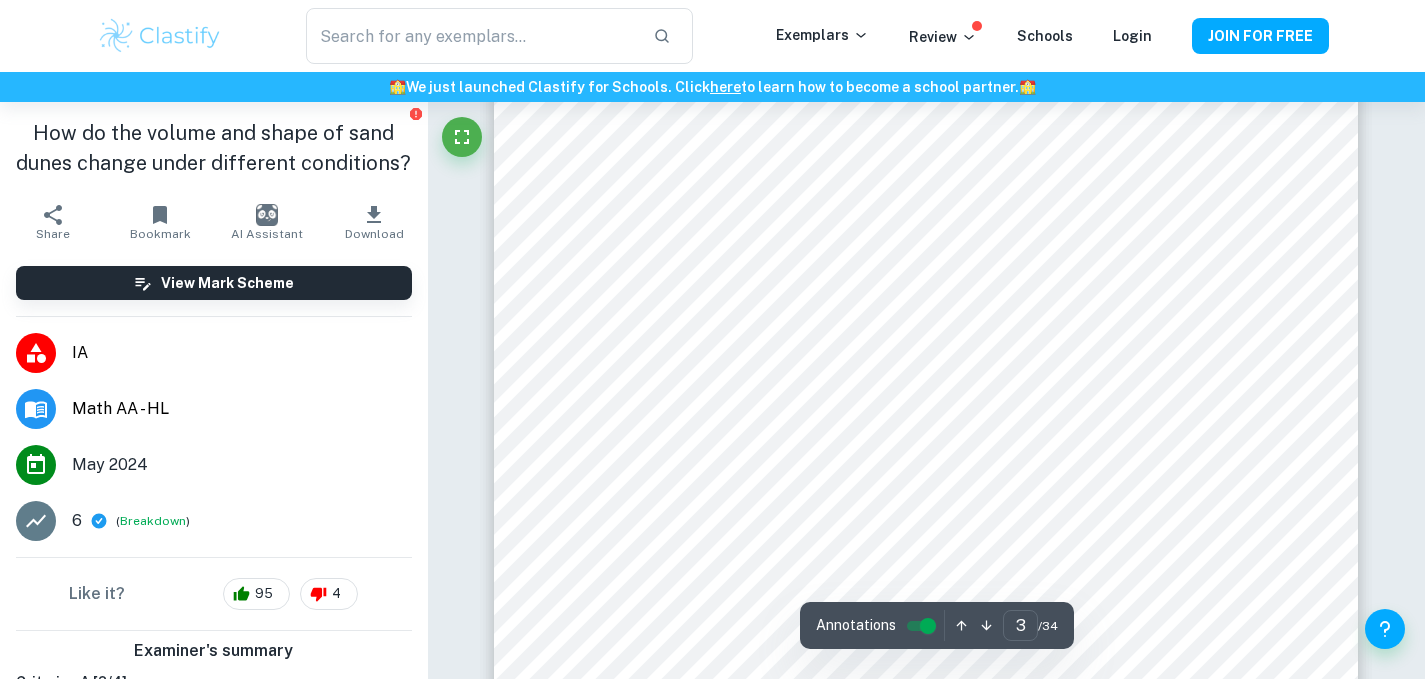 scroll, scrollTop: 3241, scrollLeft: 0, axis: vertical 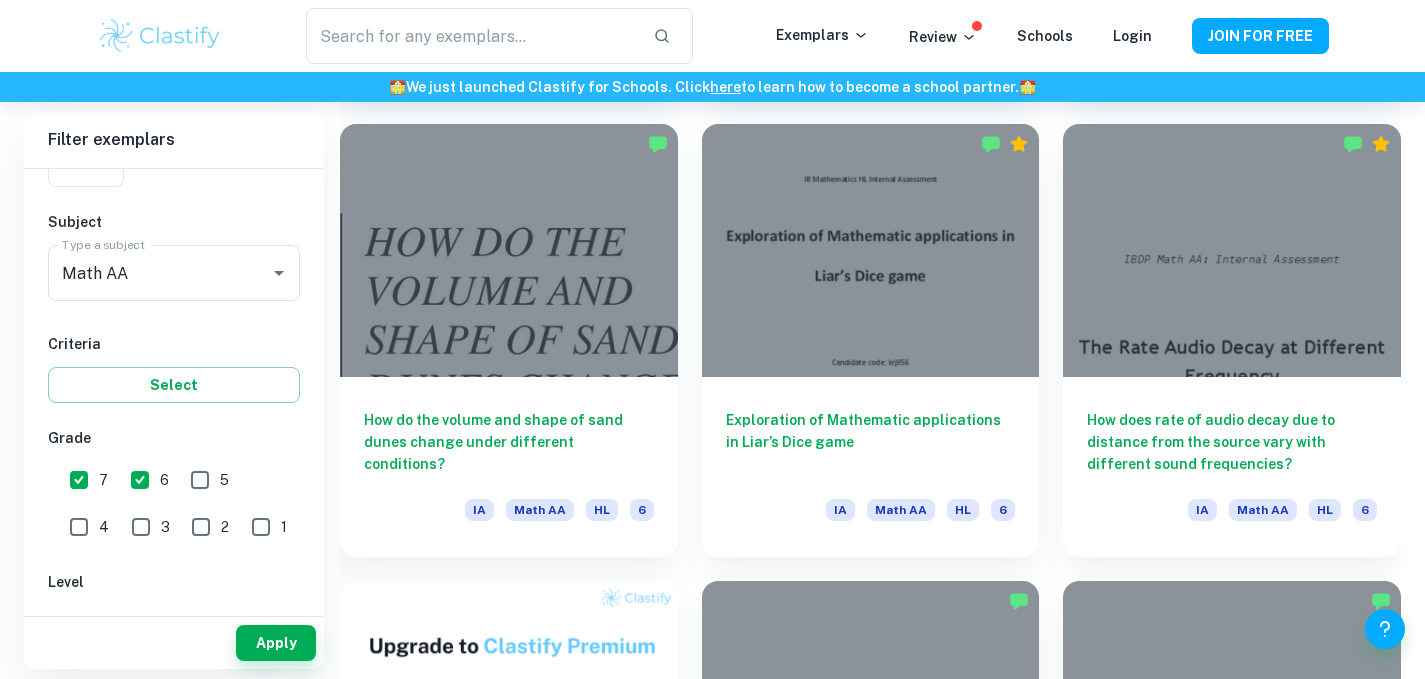 click on "6" at bounding box center [140, 480] 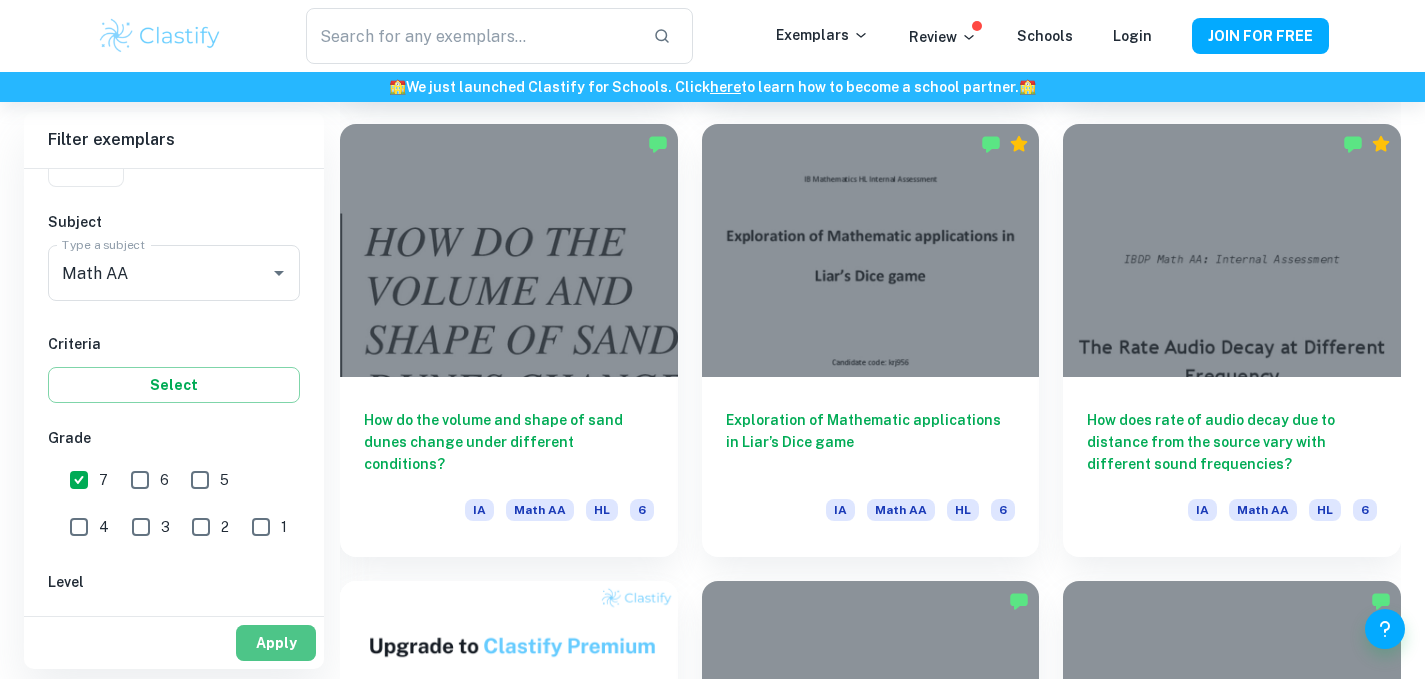 click on "Apply" at bounding box center [276, 643] 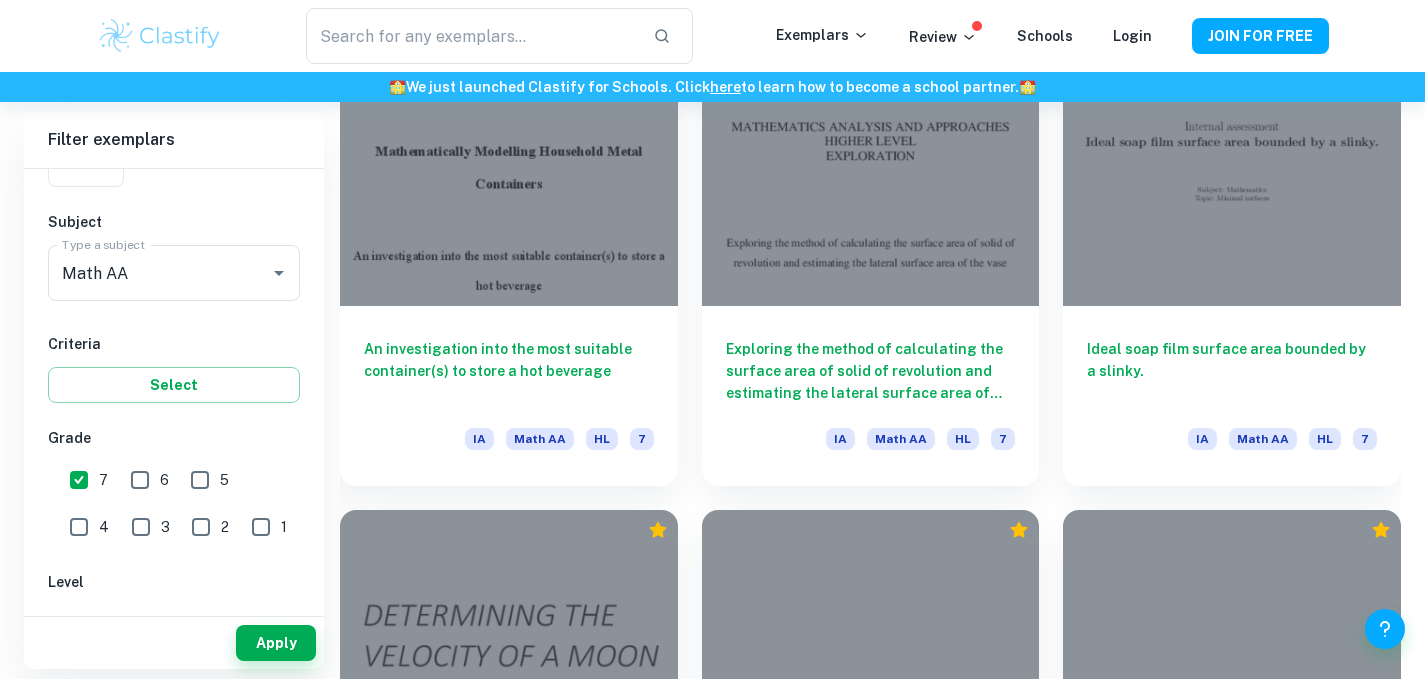 scroll, scrollTop: 1994, scrollLeft: 0, axis: vertical 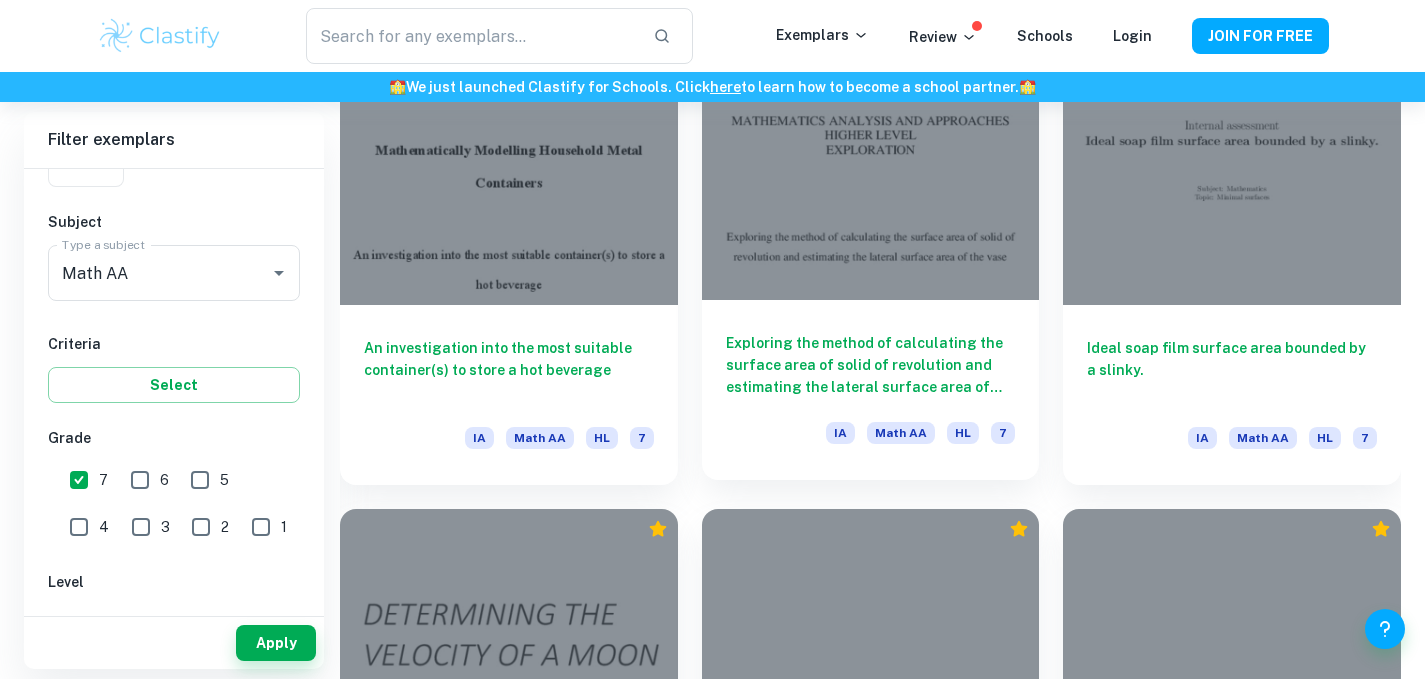 click on "Exploring the method of calculating the surface area of solid of revolution and estimating the lateral surface area of the vase" at bounding box center [871, 365] 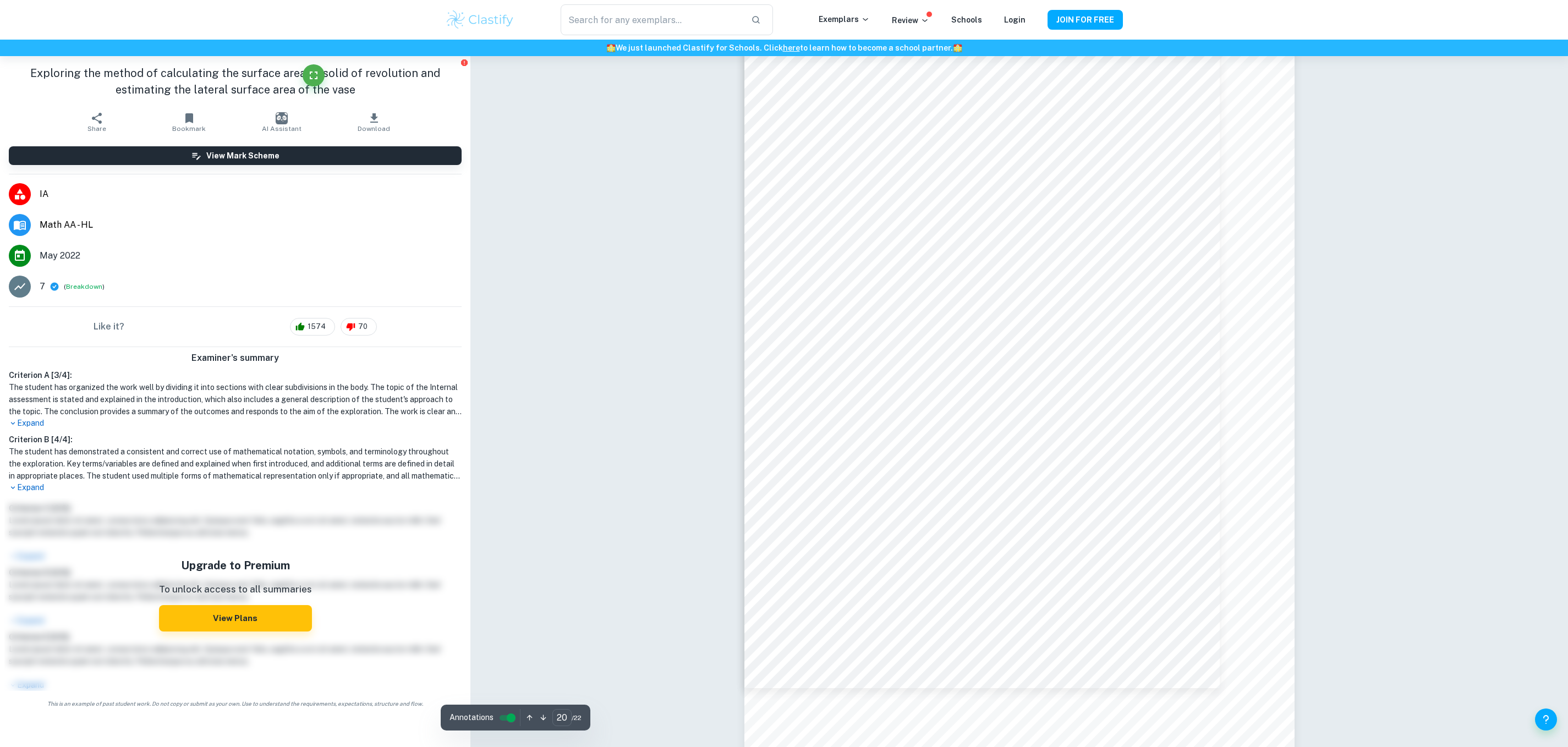 scroll, scrollTop: 15285, scrollLeft: 0, axis: vertical 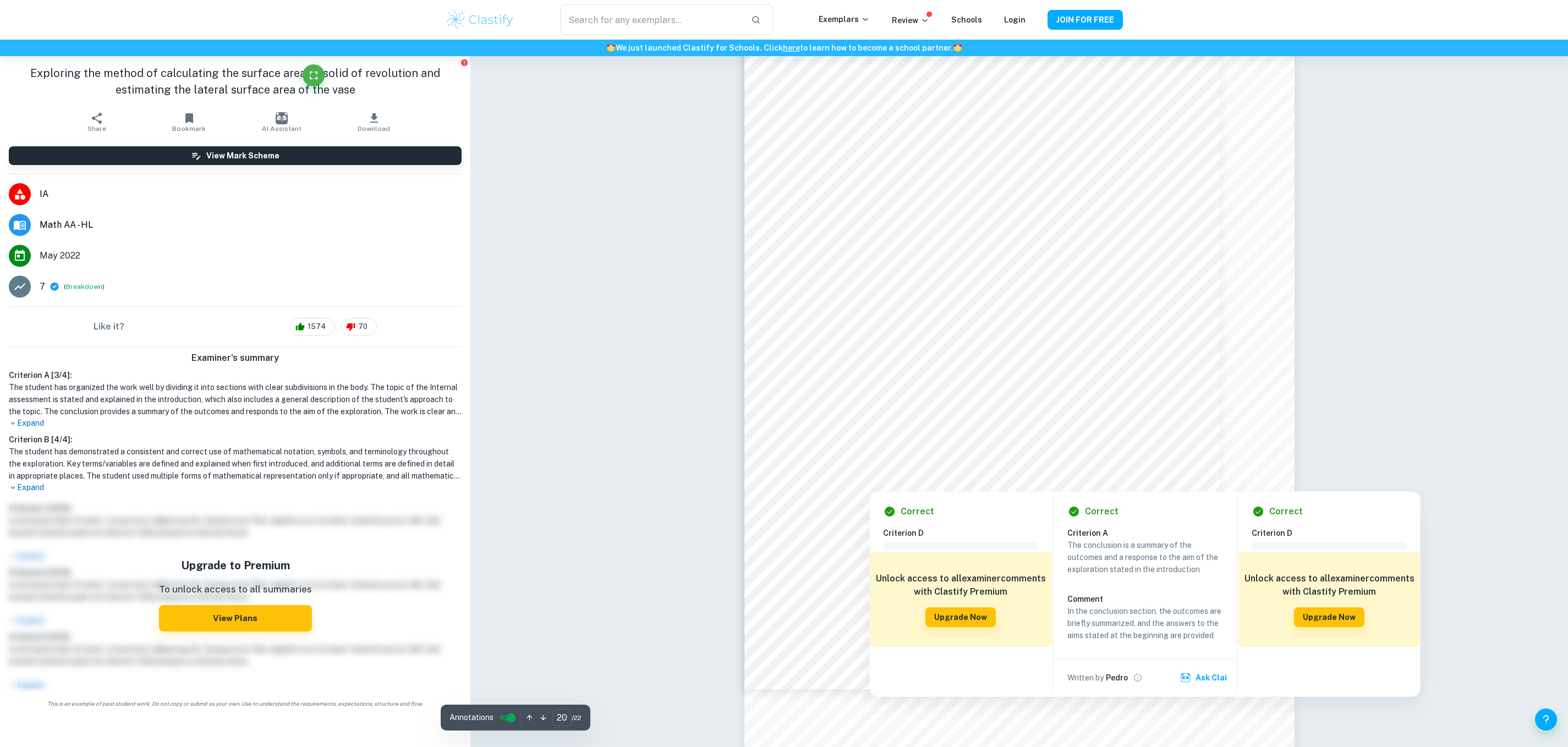 click on "Correct Criterion E Comment Unlock access to all  examiner  comments with Clastify Premium Upgrade Now   Correct Criterion E Comment Unlock access to all  examiner  comments with Clastify Premium Upgrade Now   Correct Criterion C Comment Unlock access to all  examiner  comments with Clastify Premium Upgrade Now   Correct Criterion A The topic of the Internal assessment is stated clearly and explained in the introduction Comment The topic is clearly stated on the title page and explained in the Introduction Written by [NAME] Ask Clai Correct Criterion A The topic of the Internal assessment is stated clearly and explained in the introduction Comment The topic is clearly stated on the title page and explained in the Introduction Written by [NAME] Ask Clai Correct Criterion A The introduction includes a general description of the student's approach to the topic and what area of the math curriculum the exploration focuses on Comment Written by [NAME] Ask Clai Incorrect Criterion A Comment Written by [NAME] Ask Clai" at bounding box center (1019, -6384) 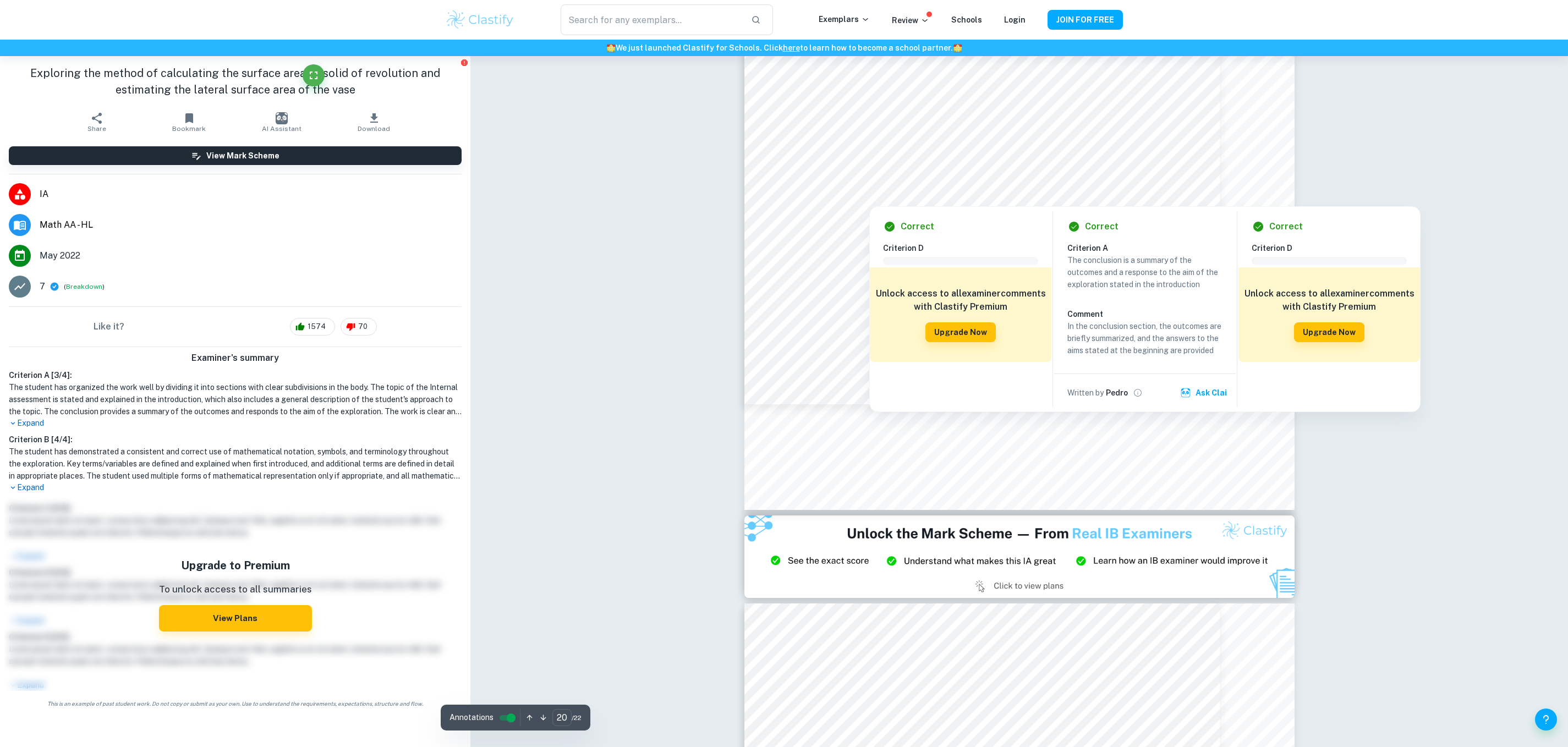 scroll, scrollTop: 15572, scrollLeft: 0, axis: vertical 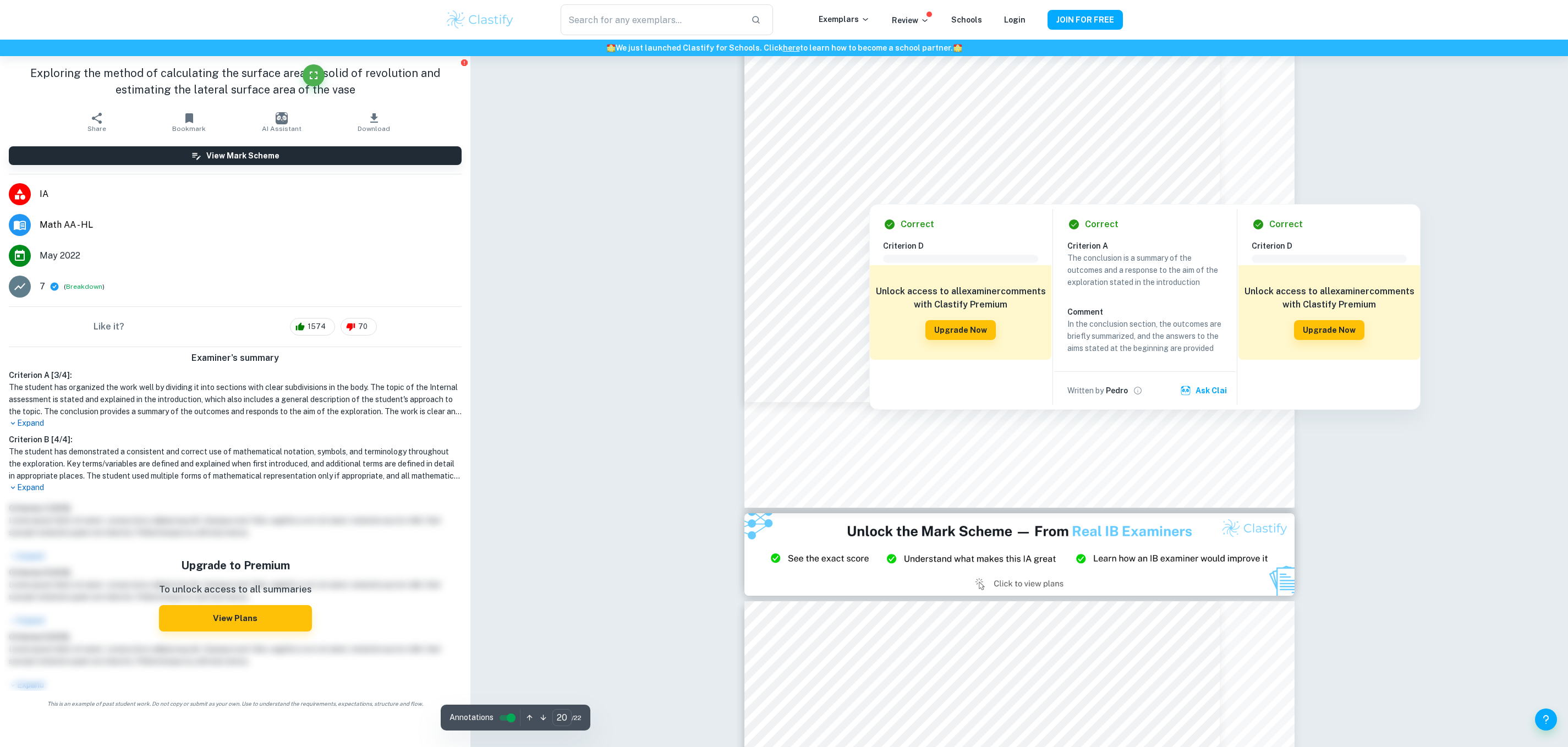 click on "Criterion D Comment Unlock access to all  examiner  comments with Clastify Premium Upgrade Now" at bounding box center (1334, 320) 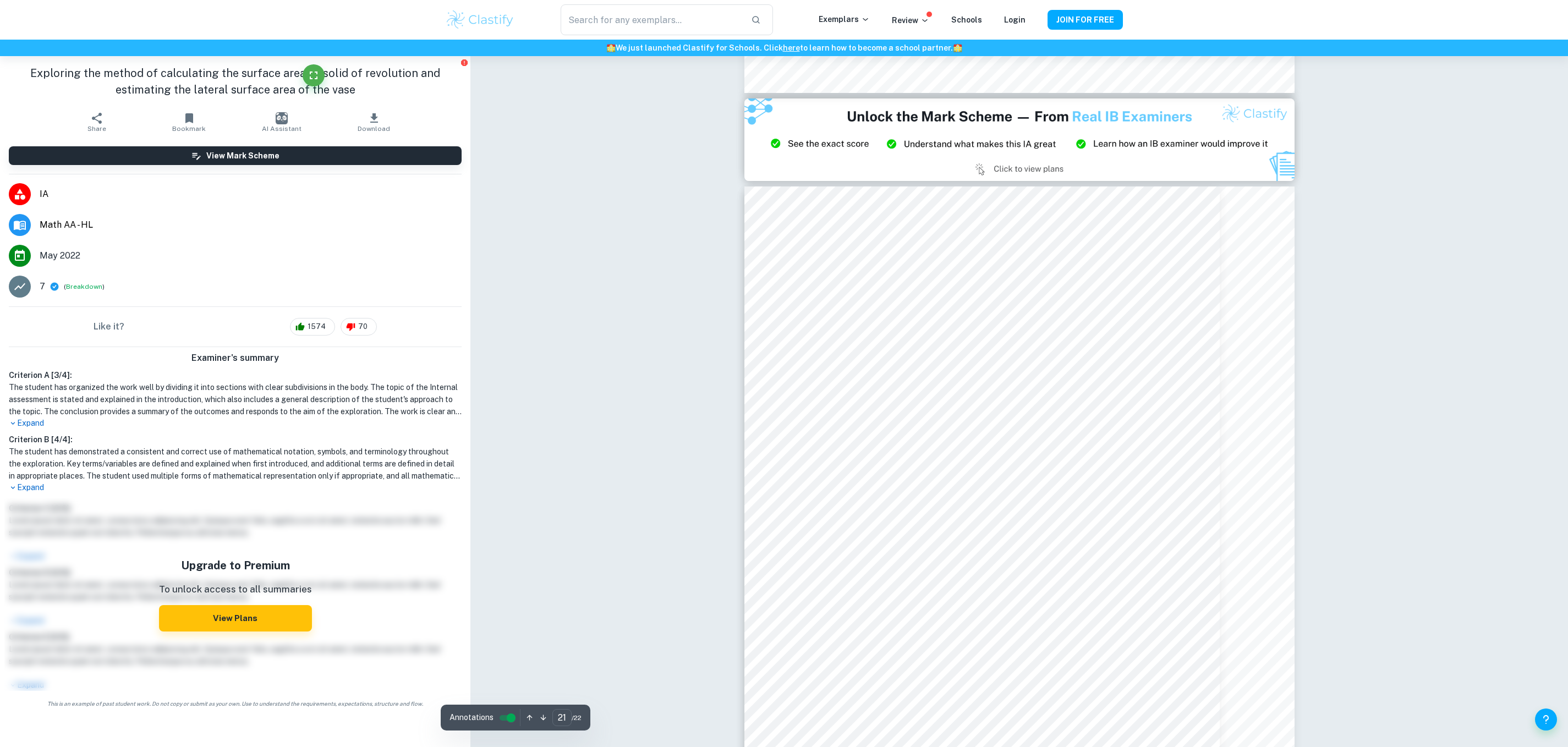 type on "20" 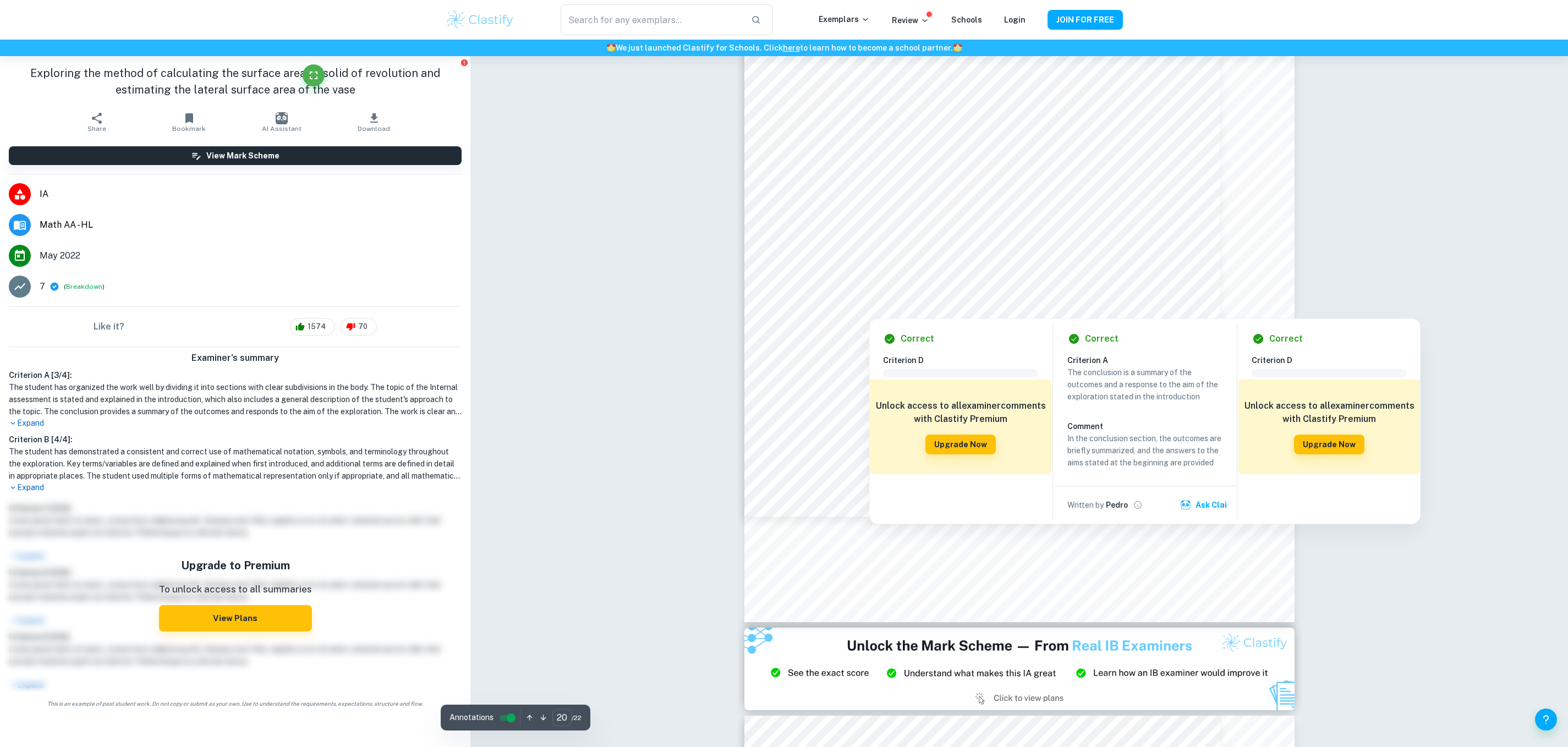 scroll, scrollTop: 15459, scrollLeft: 0, axis: vertical 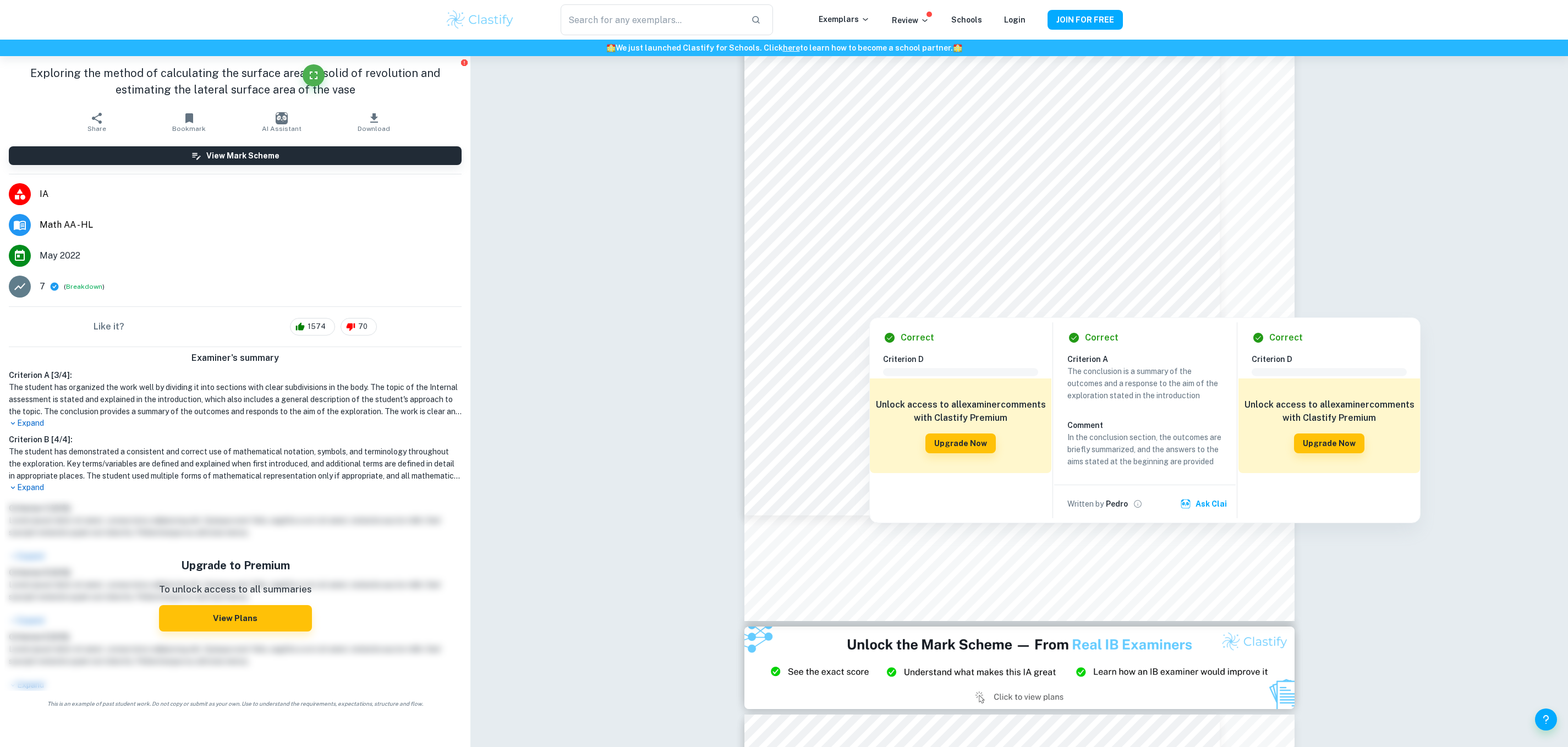 click on "Correct" at bounding box center [1149, 338] 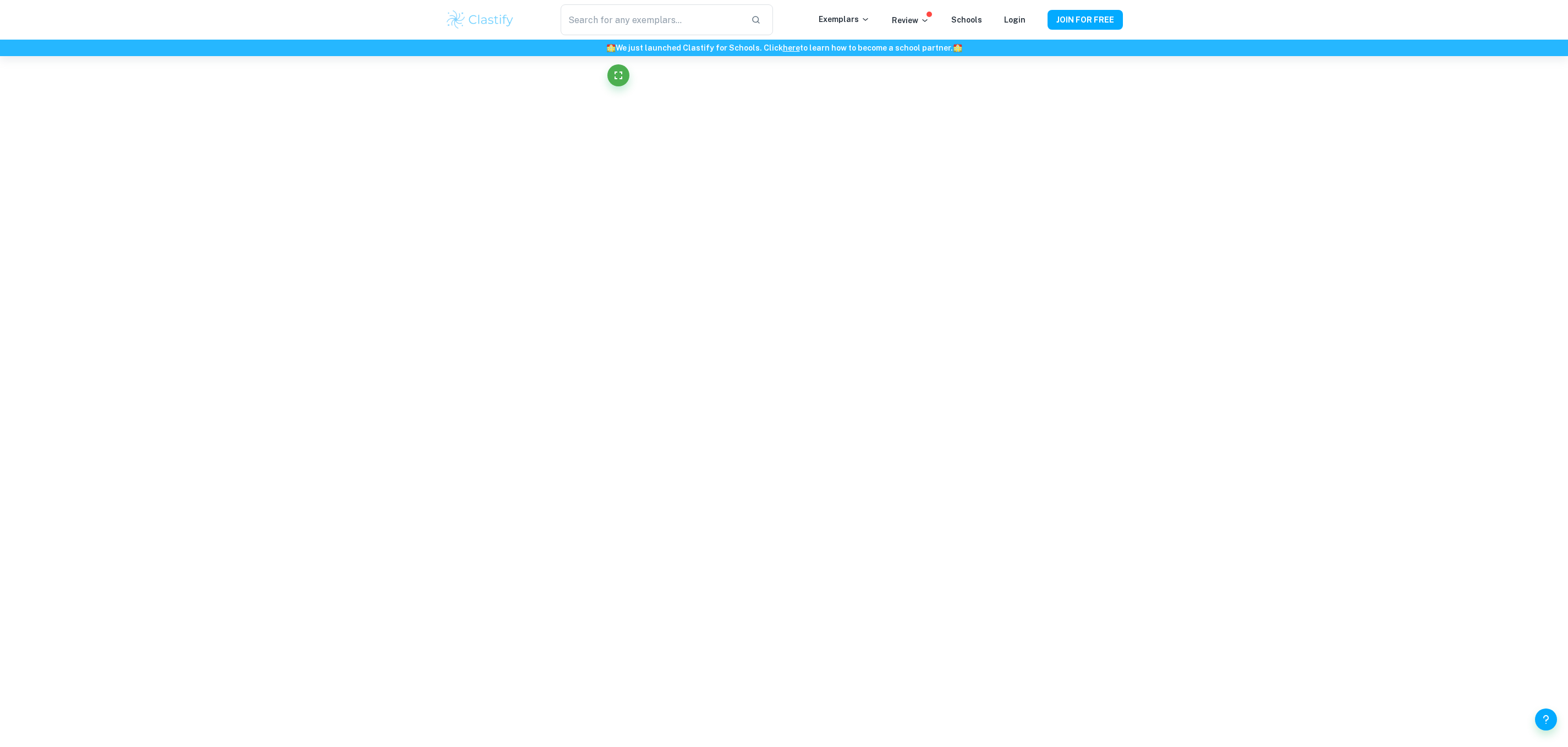 scroll, scrollTop: 15235, scrollLeft: 0, axis: vertical 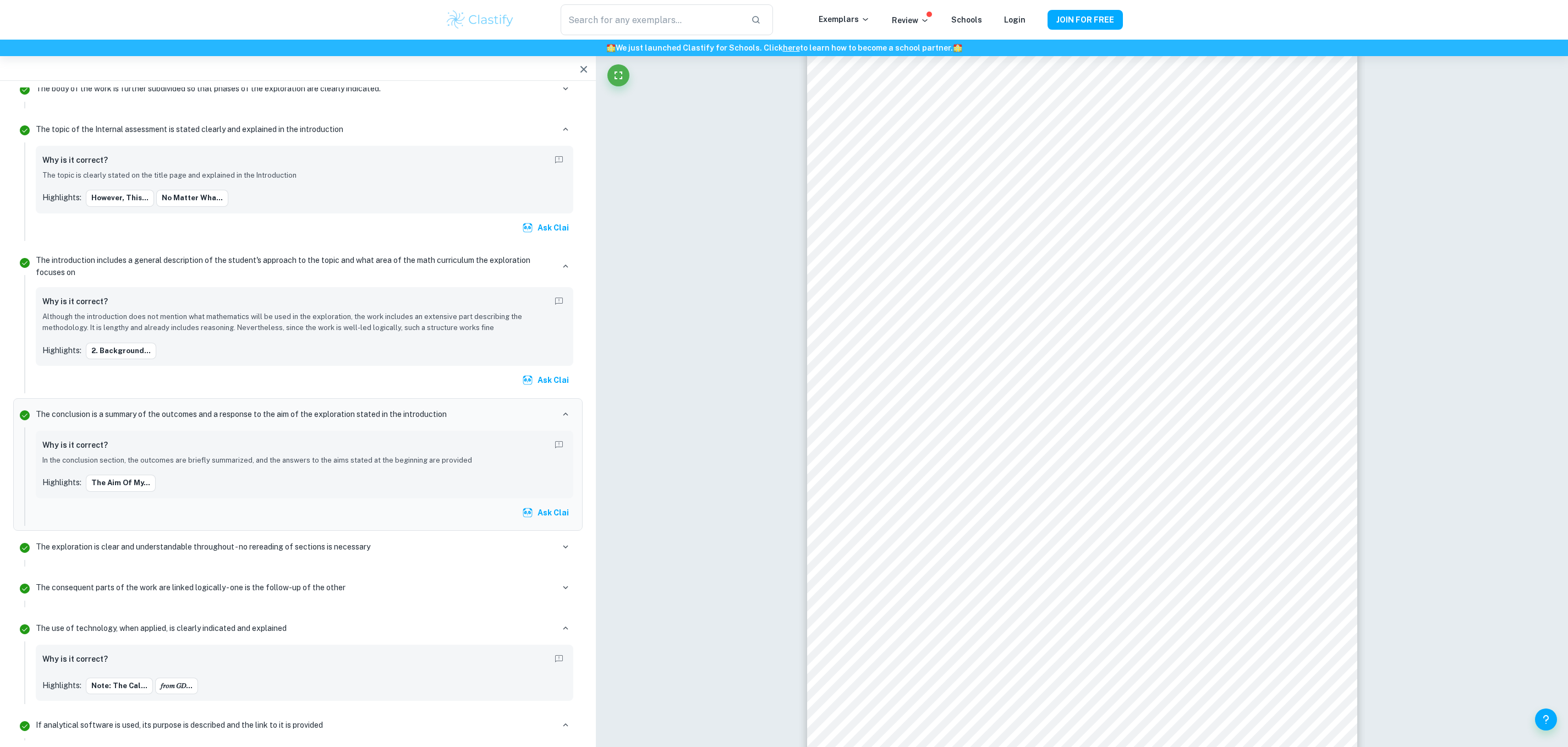 click on "Correct Criterion E Comment Unlock access to all  examiner  comments with Clastify Premium Upgrade Now   Correct Criterion E Comment Unlock access to all  examiner  comments with Clastify Premium Upgrade Now   Correct Criterion C Comment Unlock access to all  examiner  comments with Clastify Premium Upgrade Now   Correct Criterion A The topic of the Internal assessment is stated clearly and explained in the introduction Comment The topic is clearly stated on the title page and explained in the Introduction Written by [NAME] Ask Clai Correct Criterion A The topic of the Internal assessment is stated clearly and explained in the introduction Comment The topic is clearly stated on the title page and explained in the Introduction Written by [NAME] Ask Clai Correct Criterion A The introduction includes a general description of the student's approach to the topic and what area of the math curriculum the exploration focuses on Comment Written by [NAME] Ask Clai Incorrect Criterion A Comment Written by [NAME] Ask Clai" at bounding box center [1082, -7841] 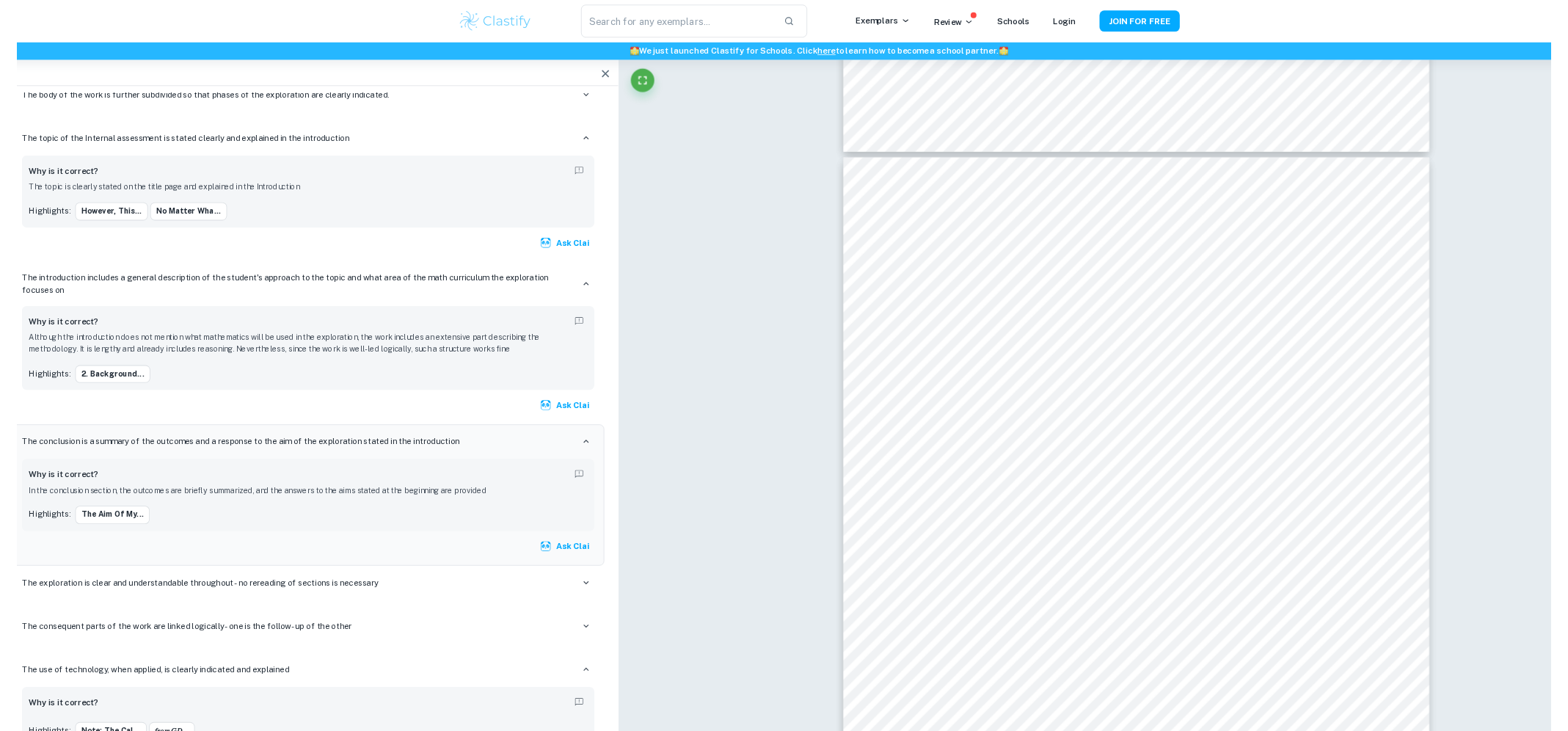 scroll, scrollTop: 19724, scrollLeft: 0, axis: vertical 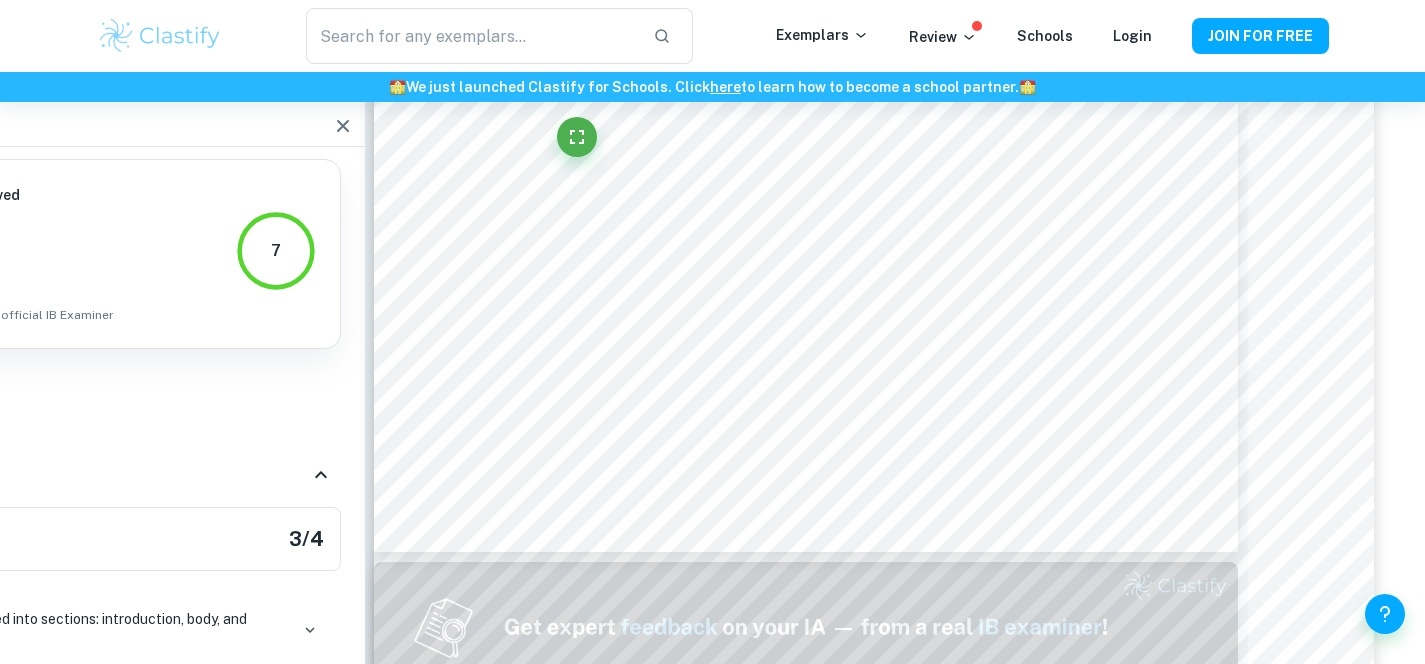 type on "2" 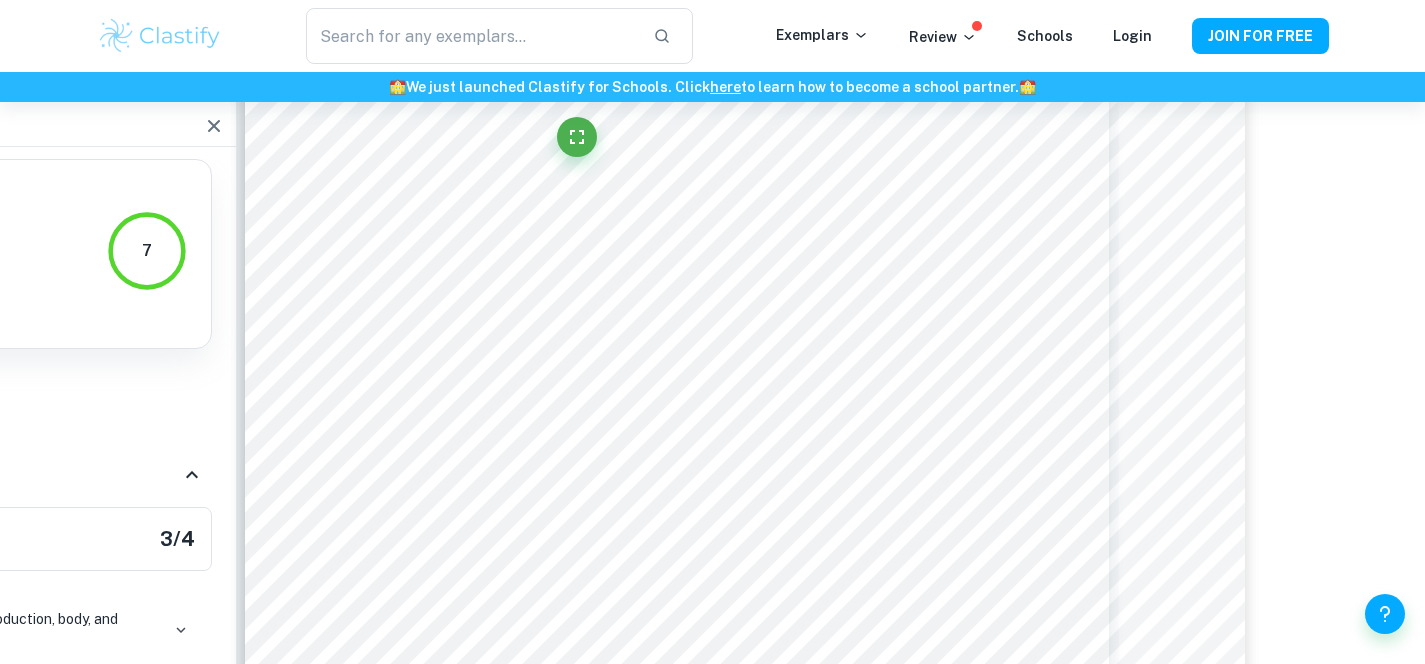 scroll, scrollTop: 2041, scrollLeft: 306, axis: both 